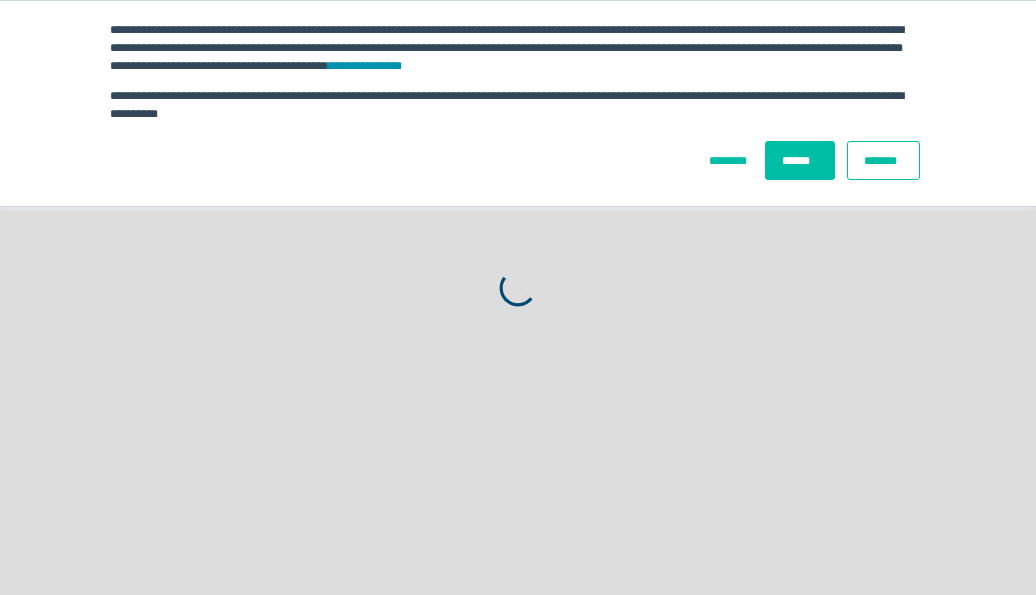 scroll, scrollTop: 0, scrollLeft: 0, axis: both 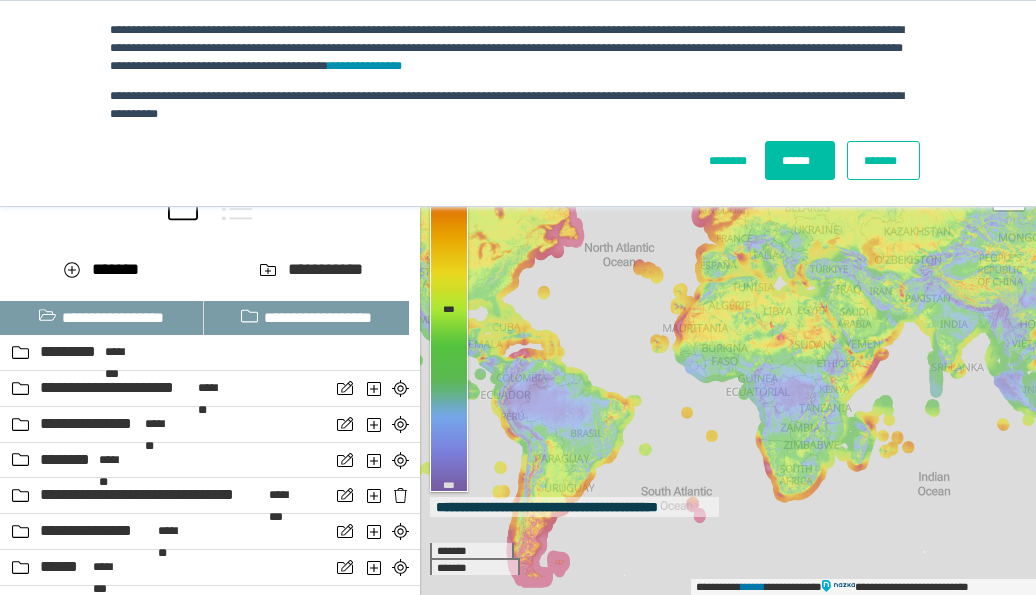 click on "*******" at bounding box center (883, 160) 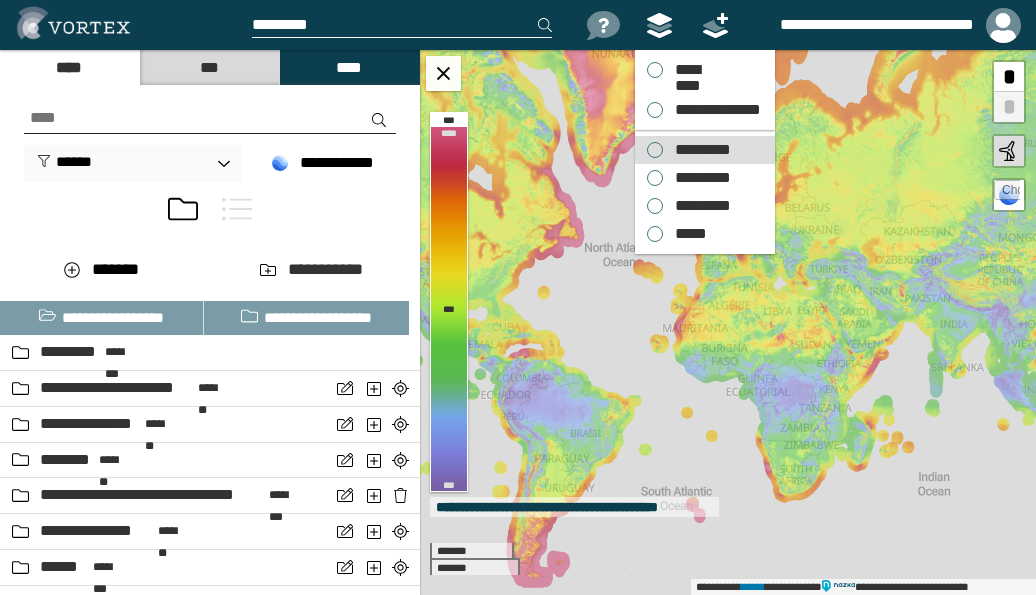 click on "*********" at bounding box center [698, 150] 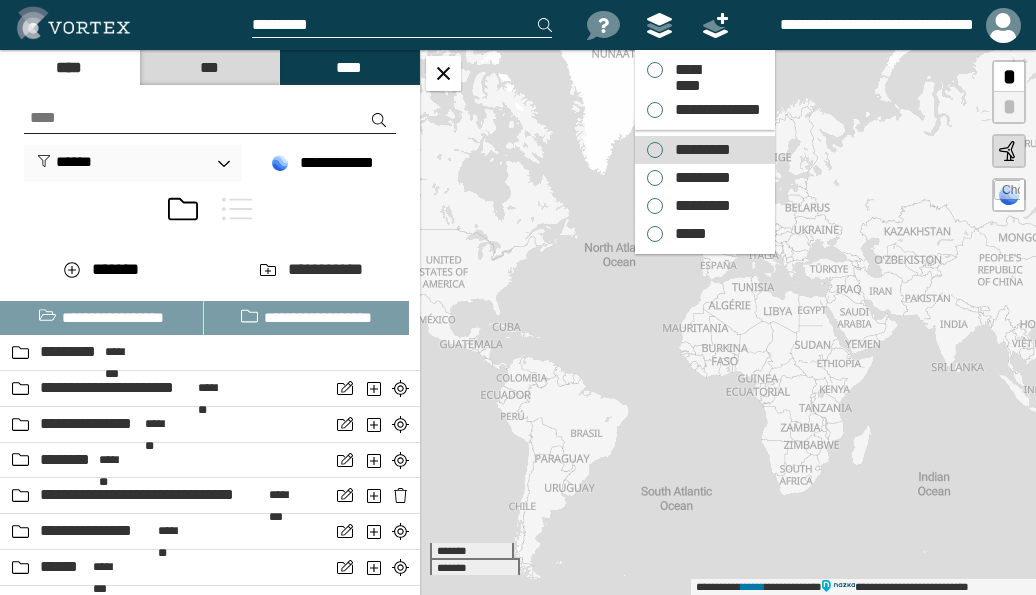 click on "*********" at bounding box center [698, 150] 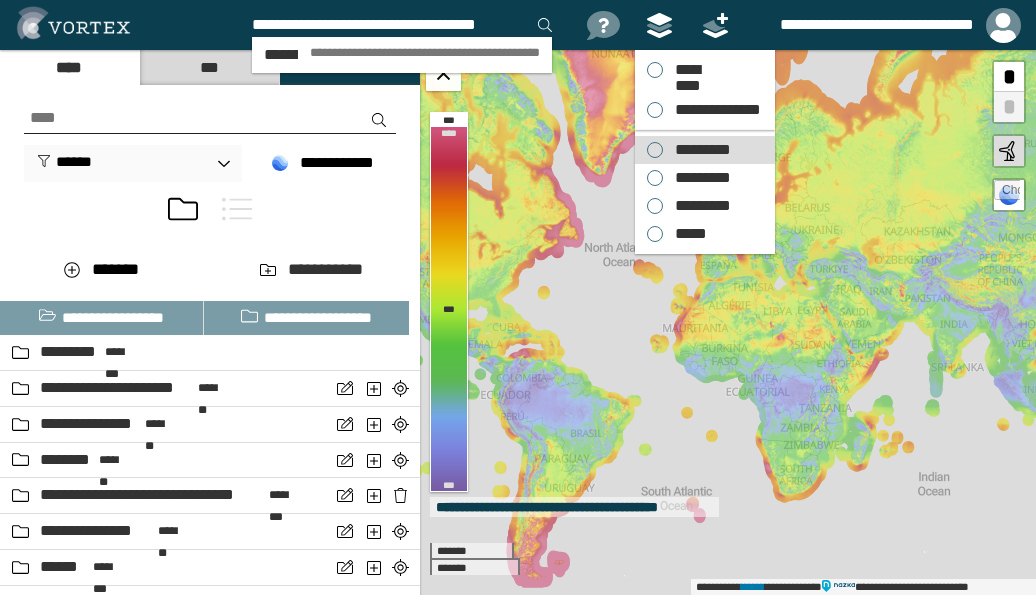 scroll, scrollTop: 0, scrollLeft: 13, axis: horizontal 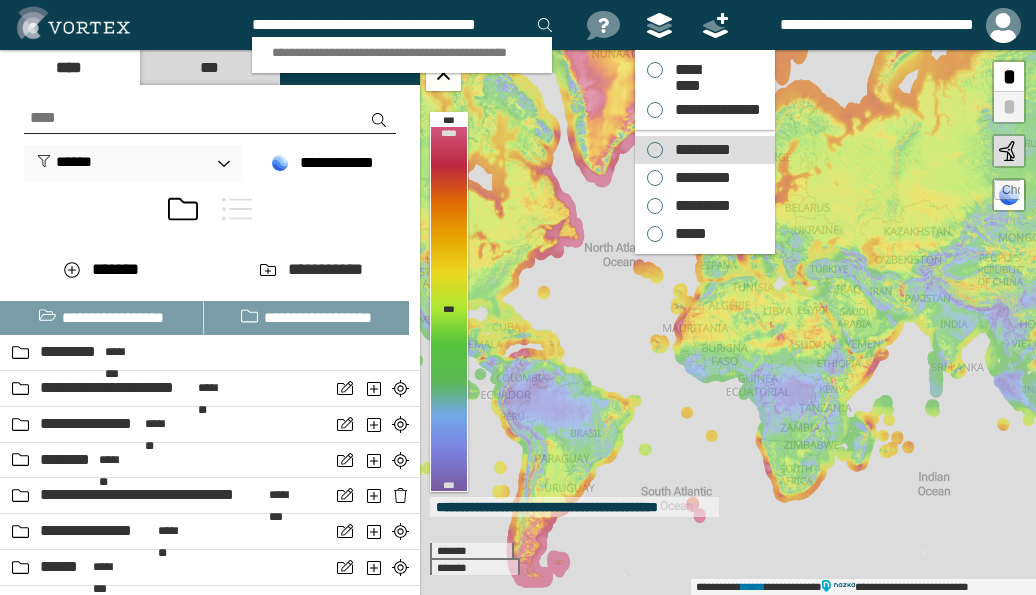 type on "**********" 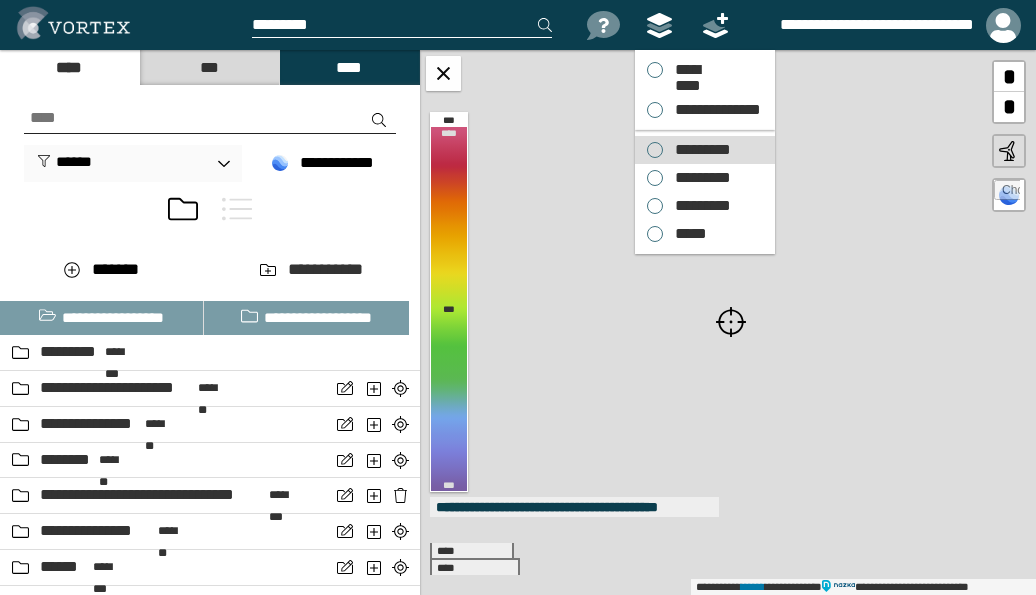 scroll, scrollTop: 0, scrollLeft: 0, axis: both 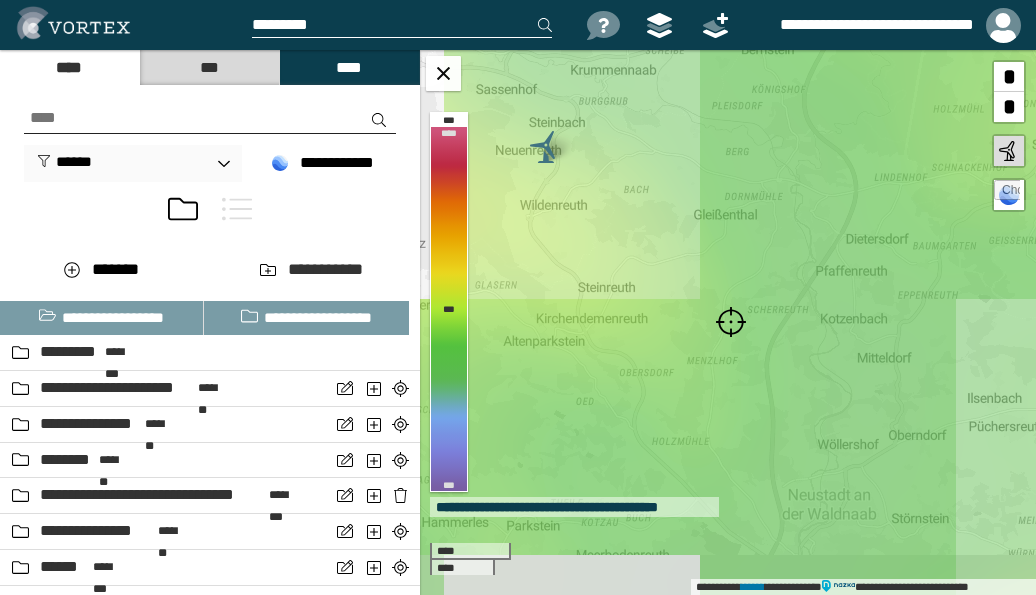 click at bounding box center (731, 322) 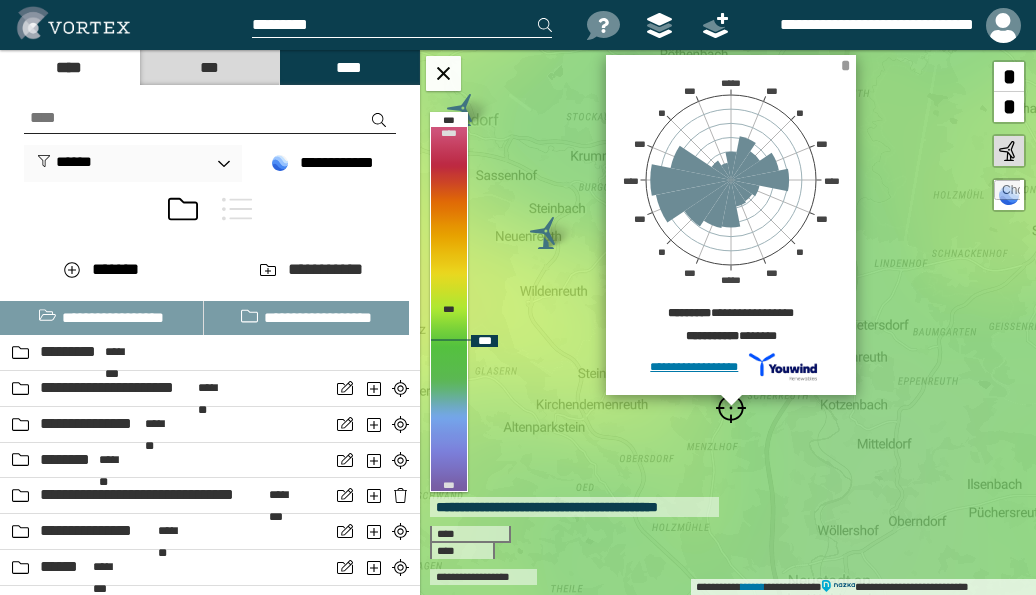 click on "*" at bounding box center [845, 65] 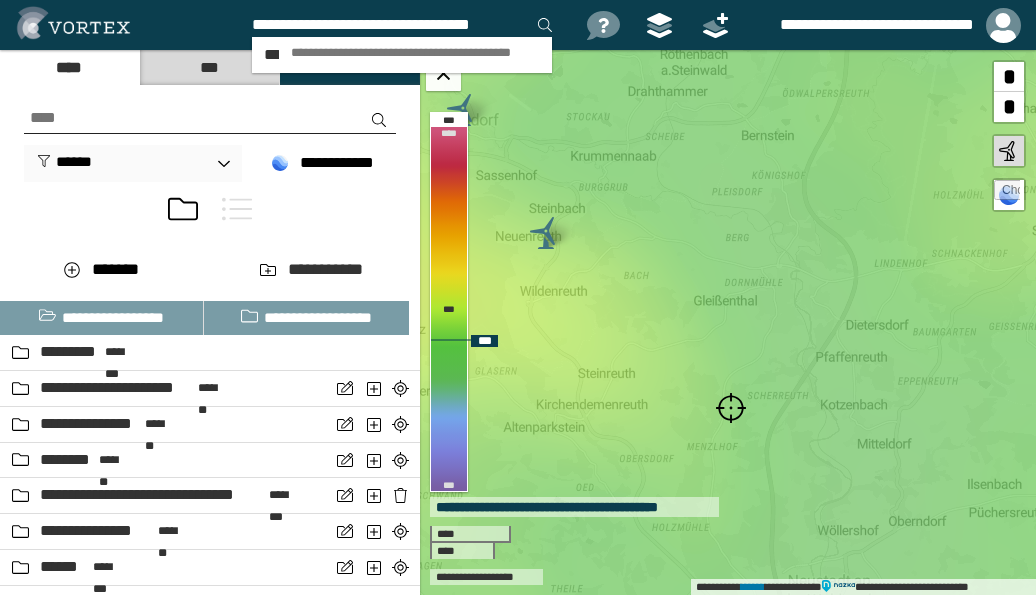 scroll, scrollTop: 0, scrollLeft: 5, axis: horizontal 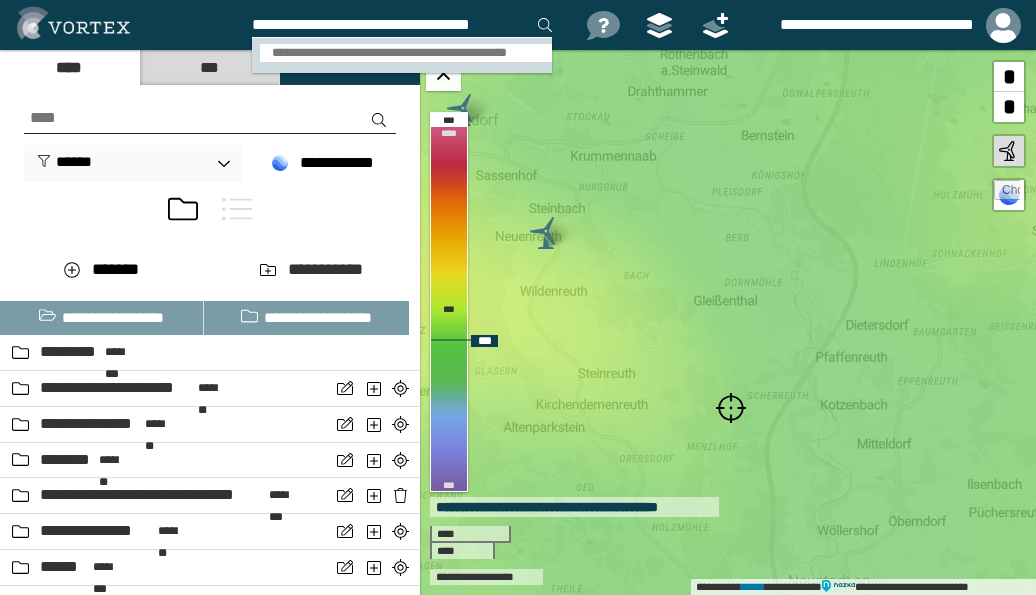 type on "**********" 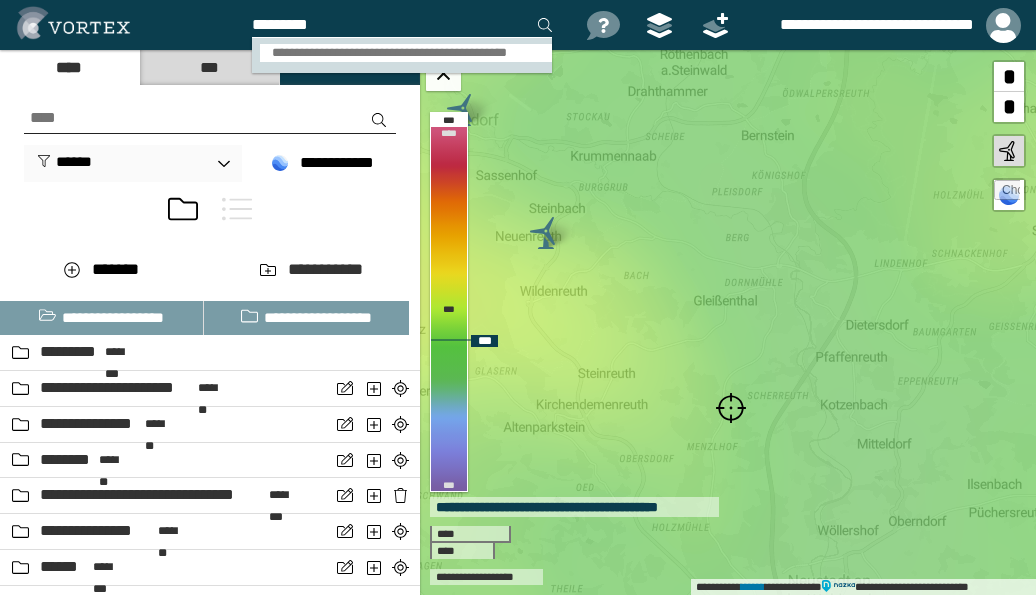 scroll, scrollTop: 0, scrollLeft: 0, axis: both 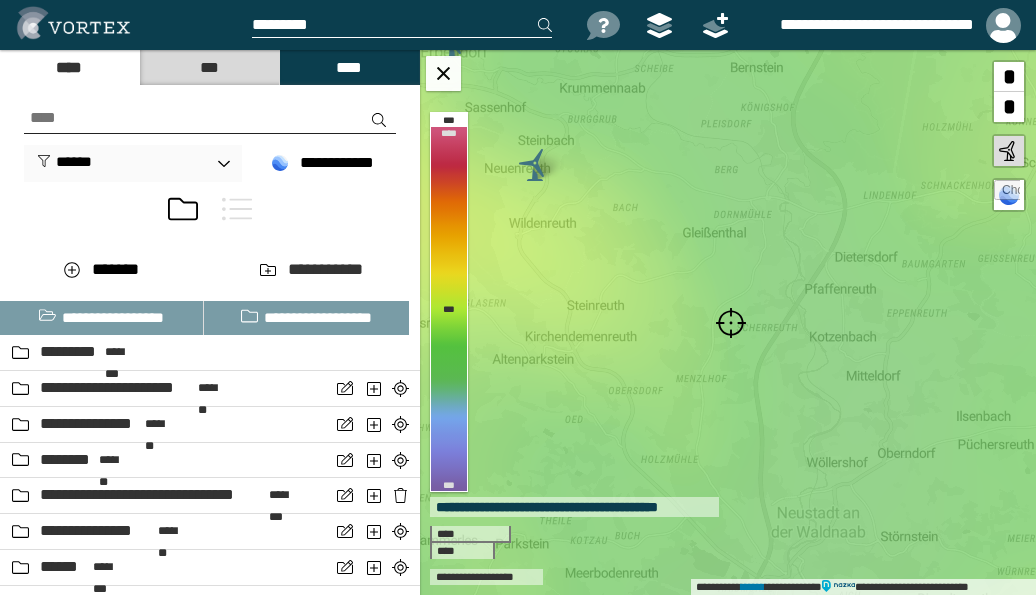 click at bounding box center [731, 323] 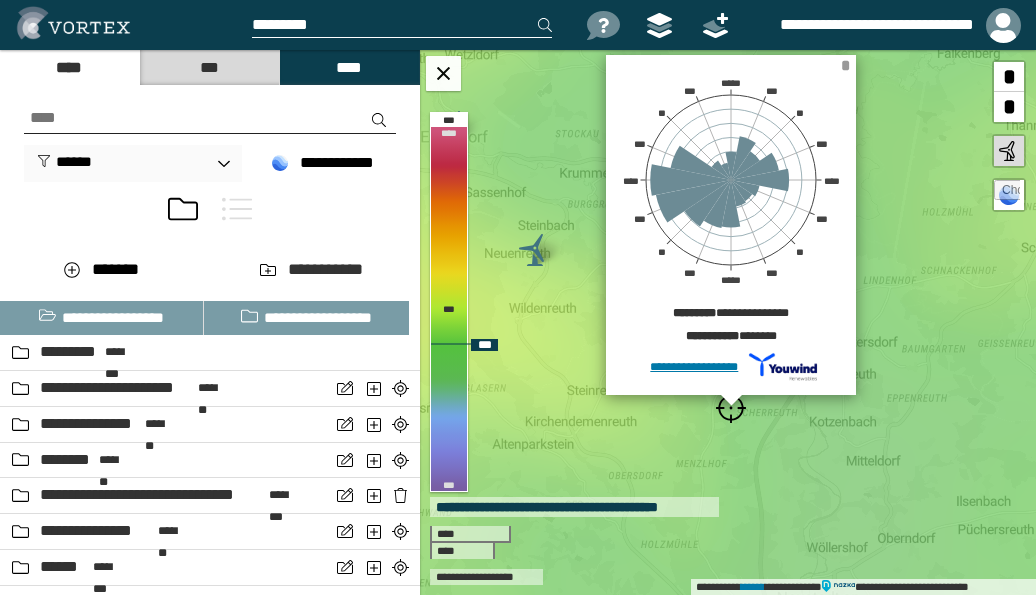 click on "*" at bounding box center (845, 65) 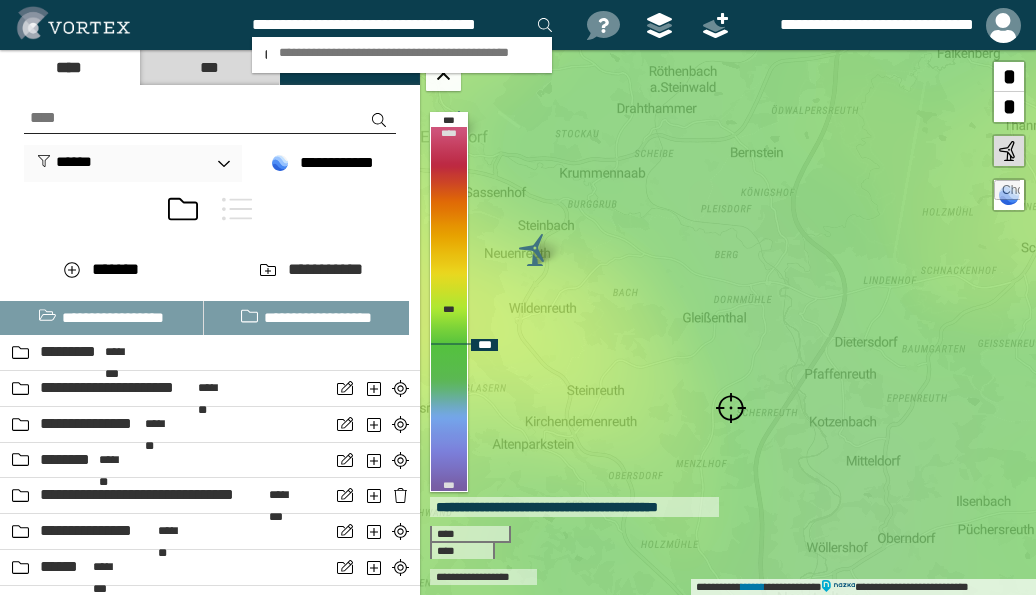 scroll, scrollTop: 0, scrollLeft: 13, axis: horizontal 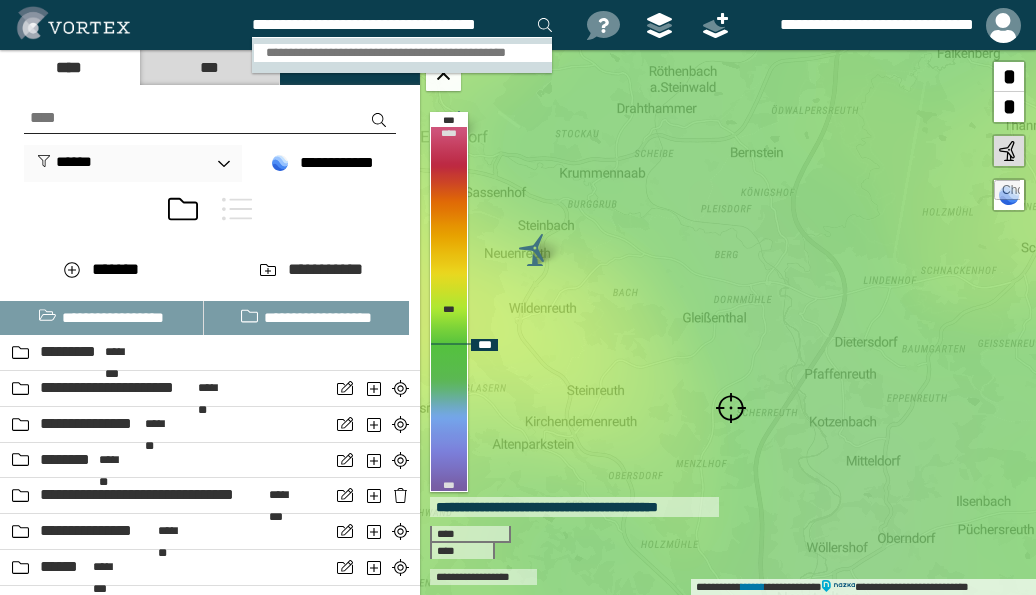 type on "**********" 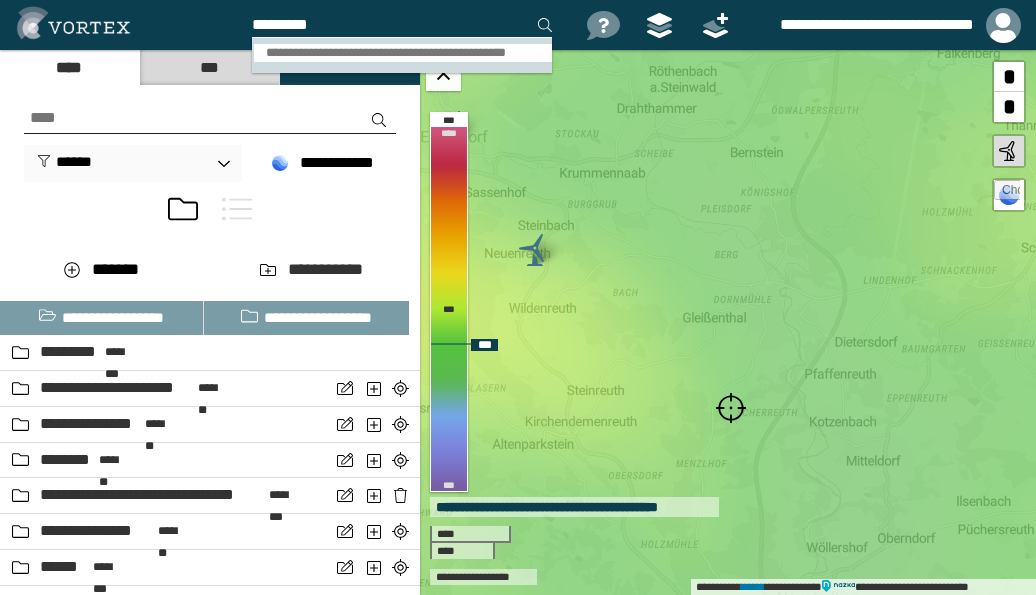 scroll, scrollTop: 0, scrollLeft: 0, axis: both 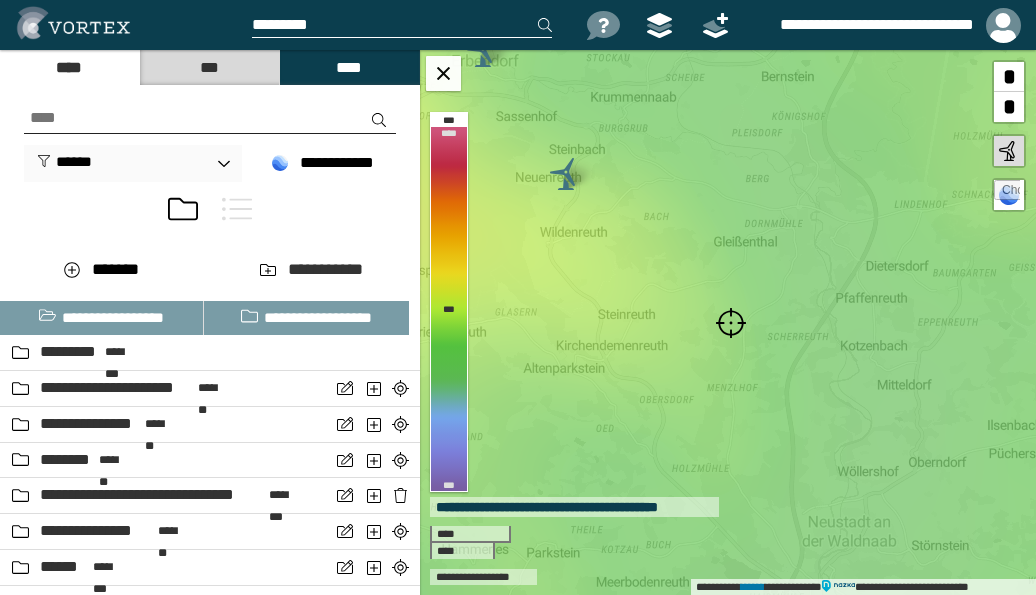 click at bounding box center (731, 323) 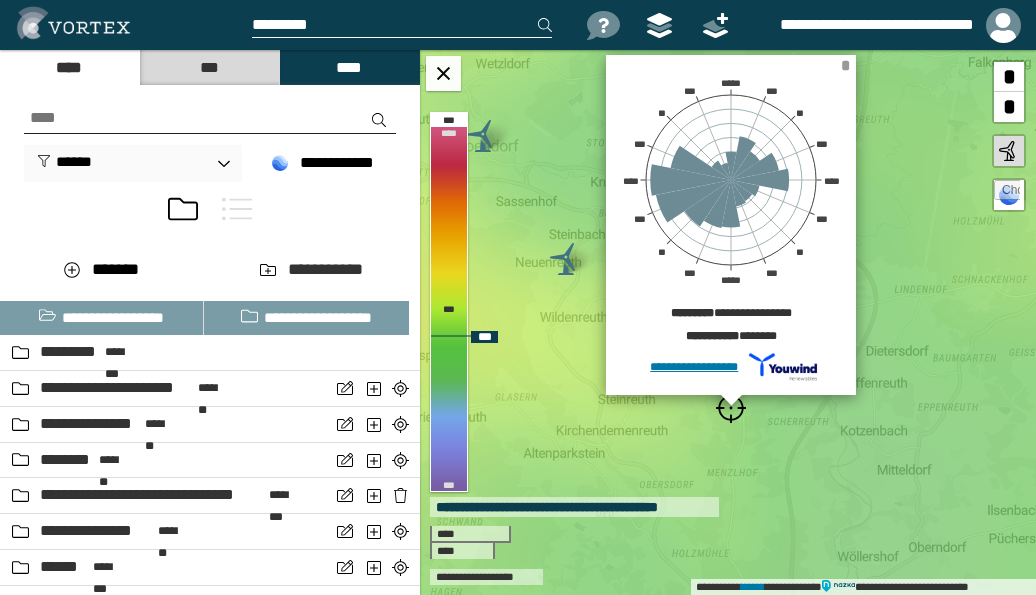 click on "*" at bounding box center (845, 65) 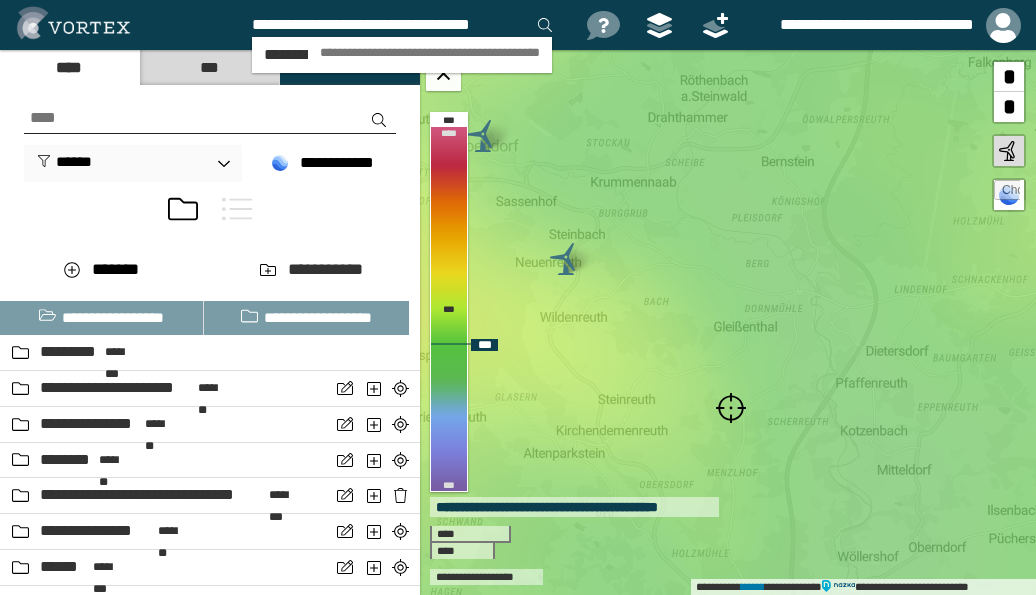 scroll, scrollTop: 0, scrollLeft: 5, axis: horizontal 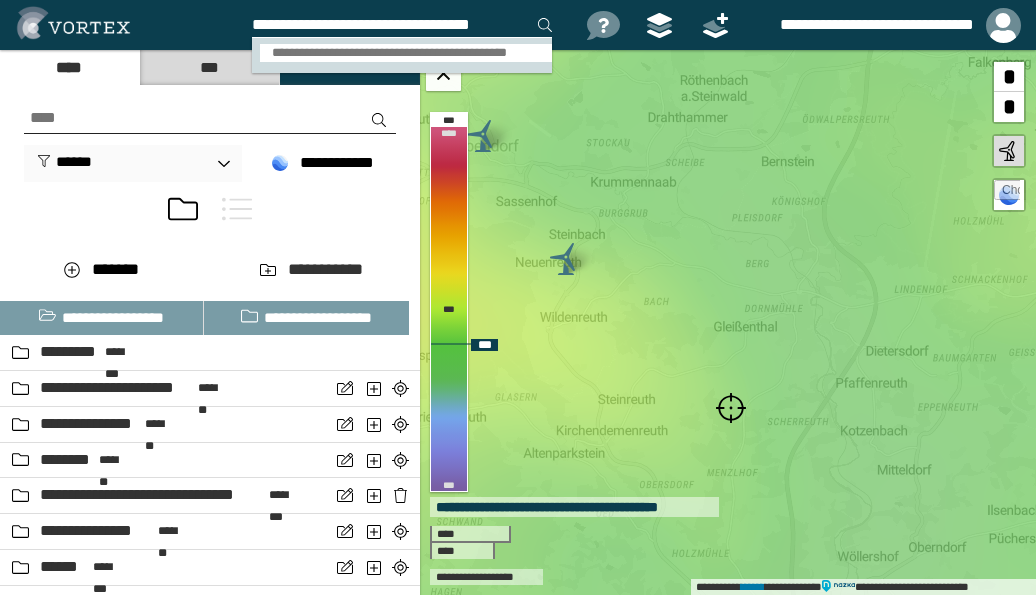 type on "**********" 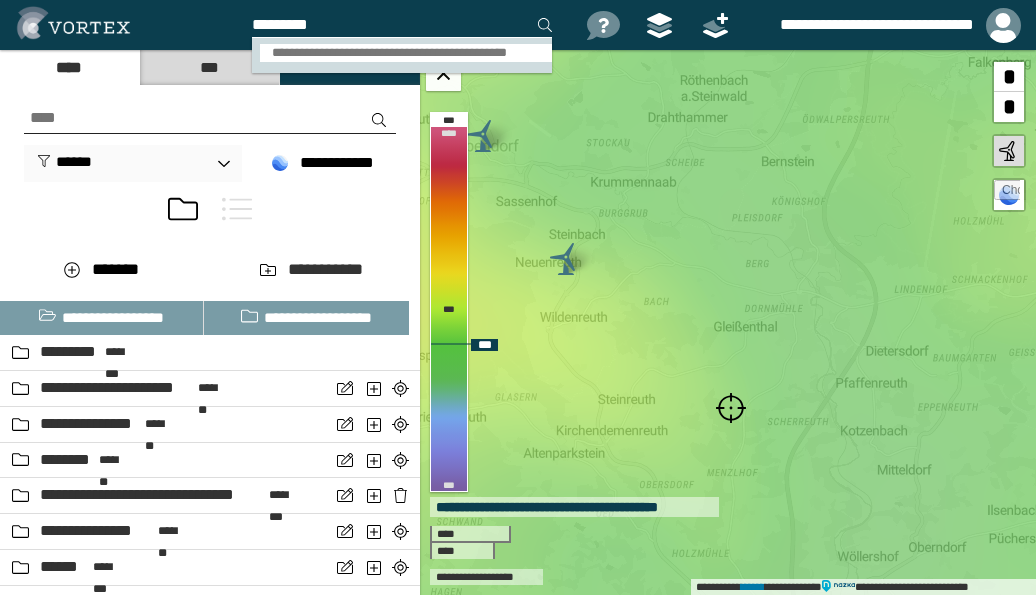 scroll, scrollTop: 0, scrollLeft: 0, axis: both 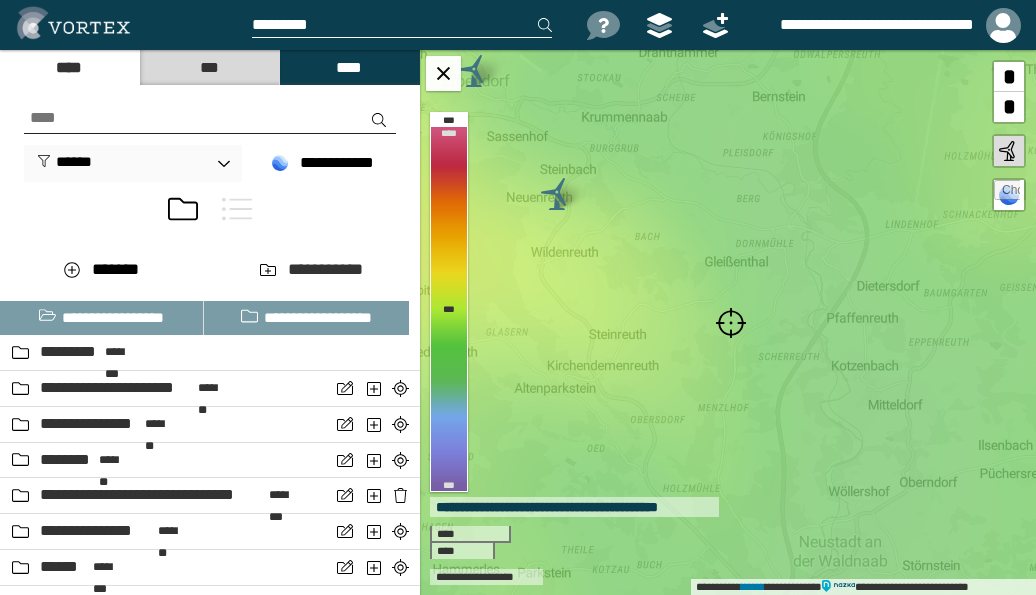 click at bounding box center (731, 323) 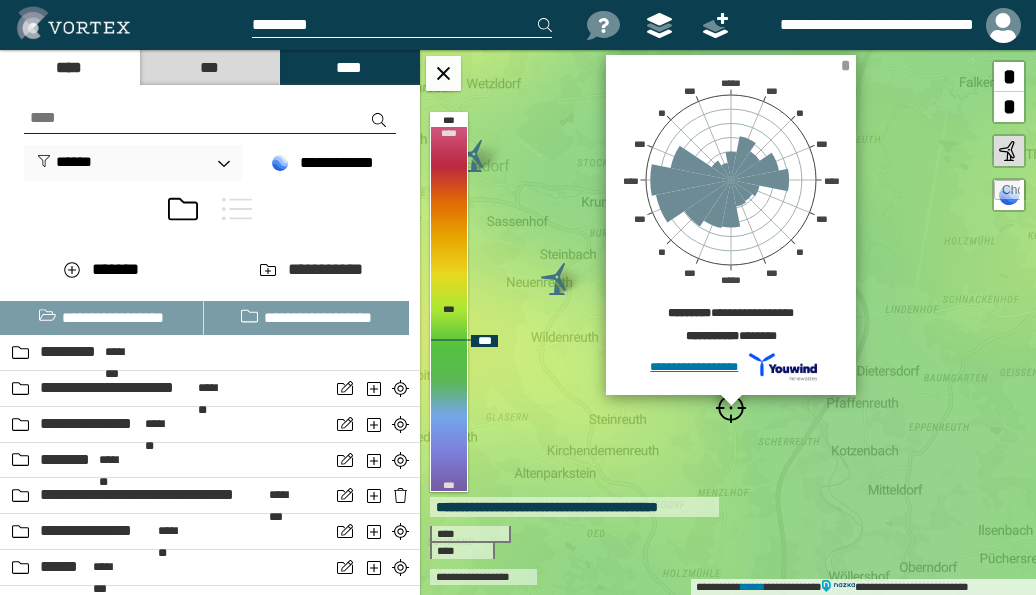 click on "*" at bounding box center [845, 65] 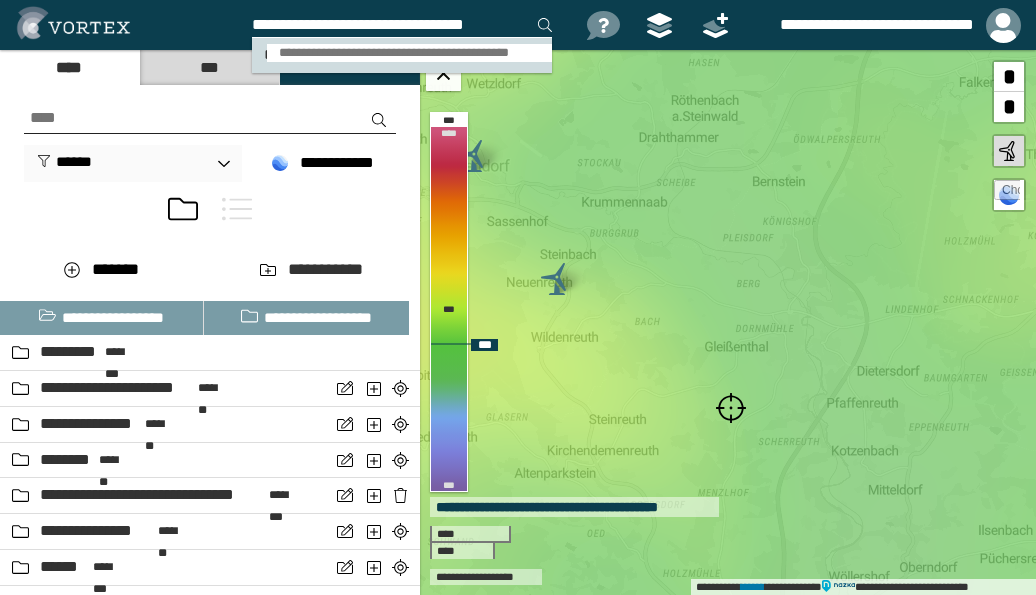 type on "**********" 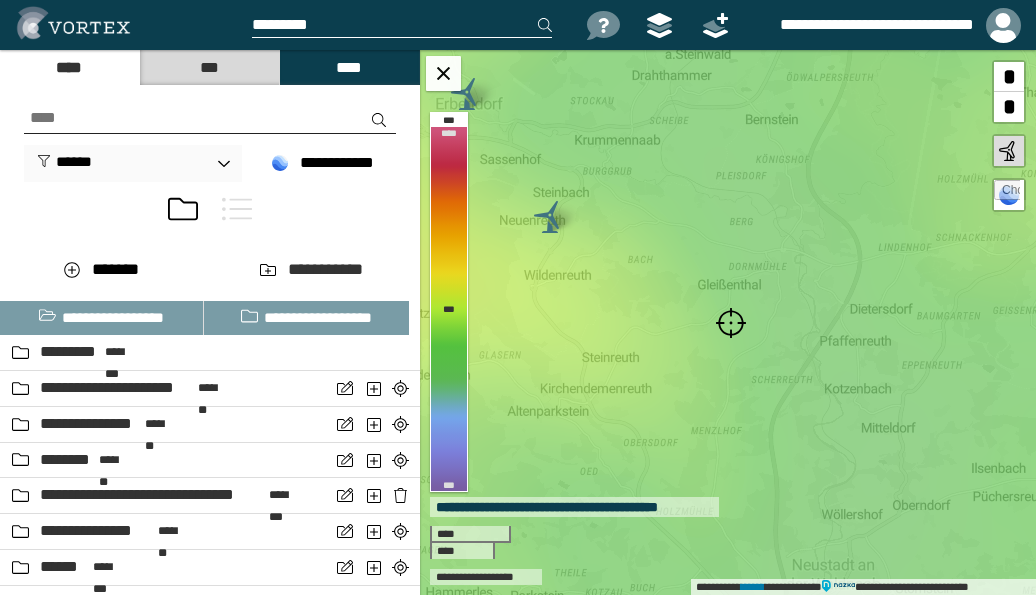 click at bounding box center (731, 323) 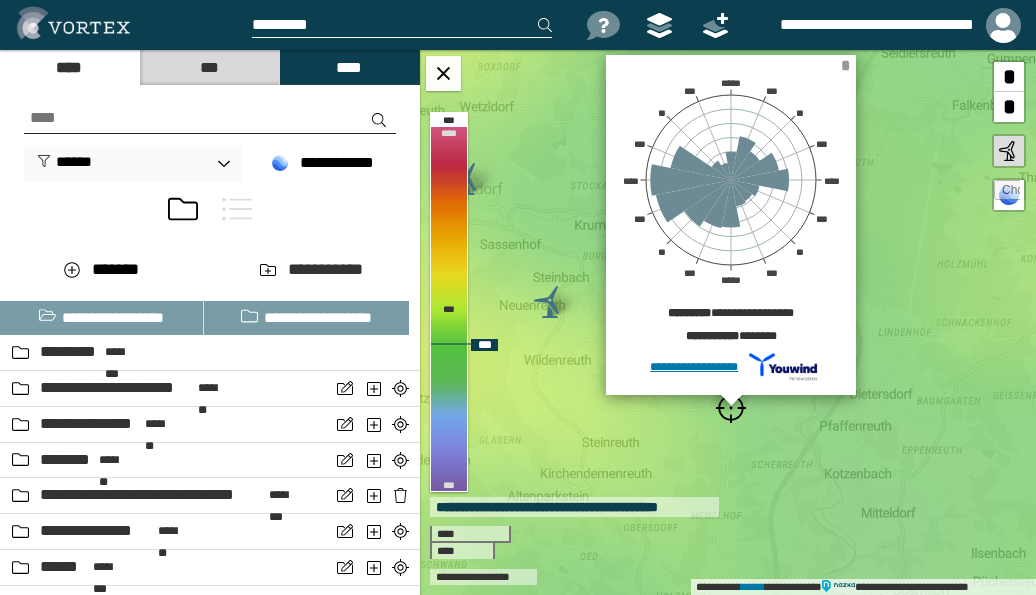 click on "*" at bounding box center (845, 65) 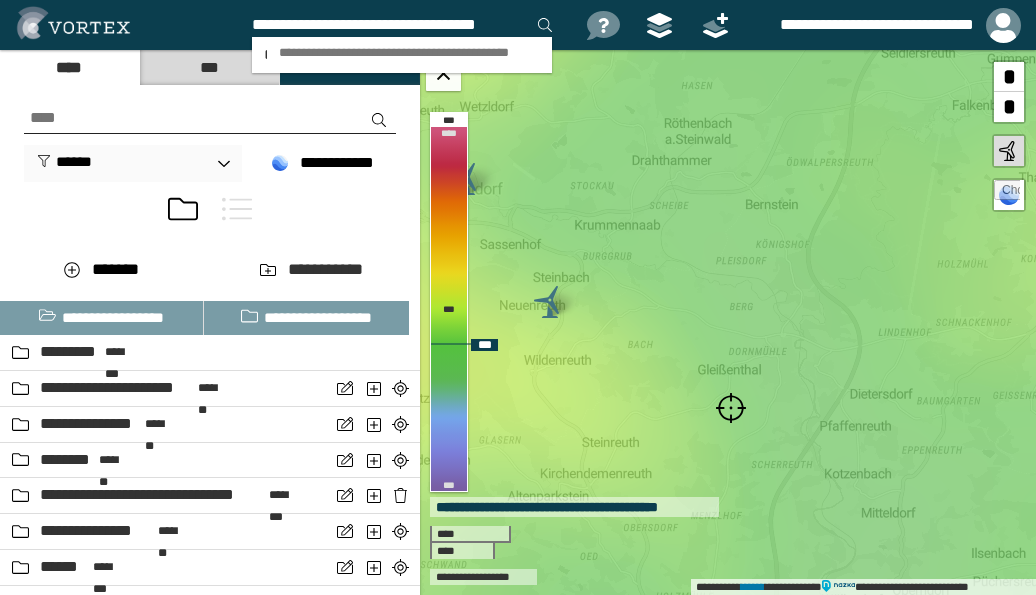 scroll, scrollTop: 0, scrollLeft: 13, axis: horizontal 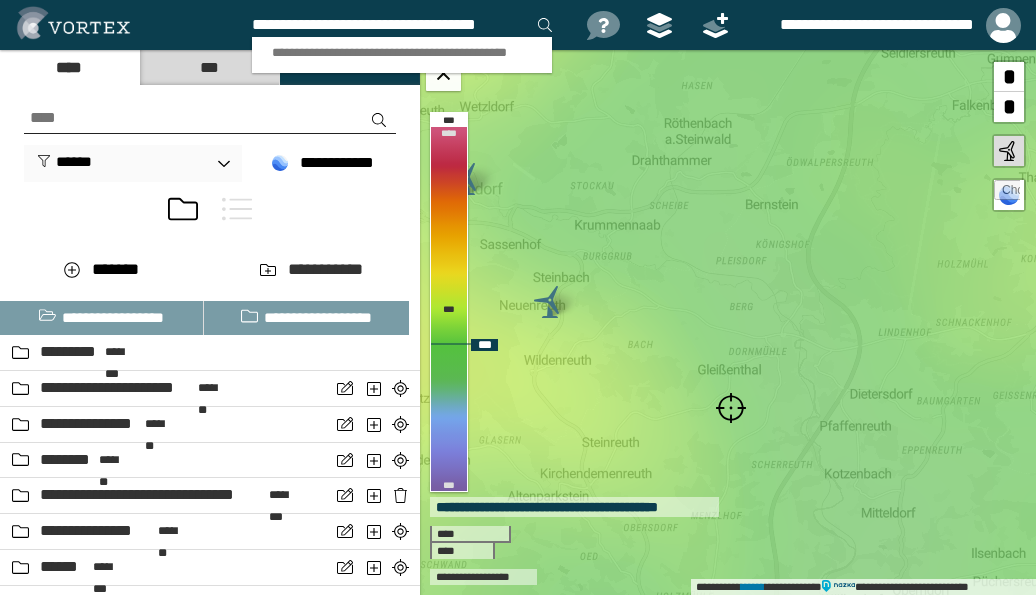 type on "**********" 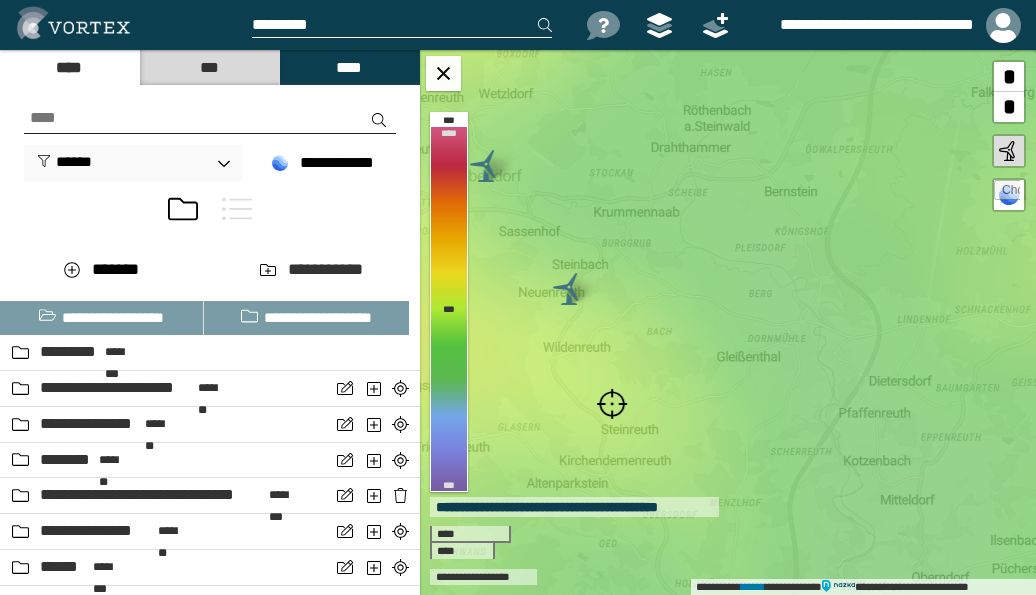 scroll, scrollTop: 0, scrollLeft: 0, axis: both 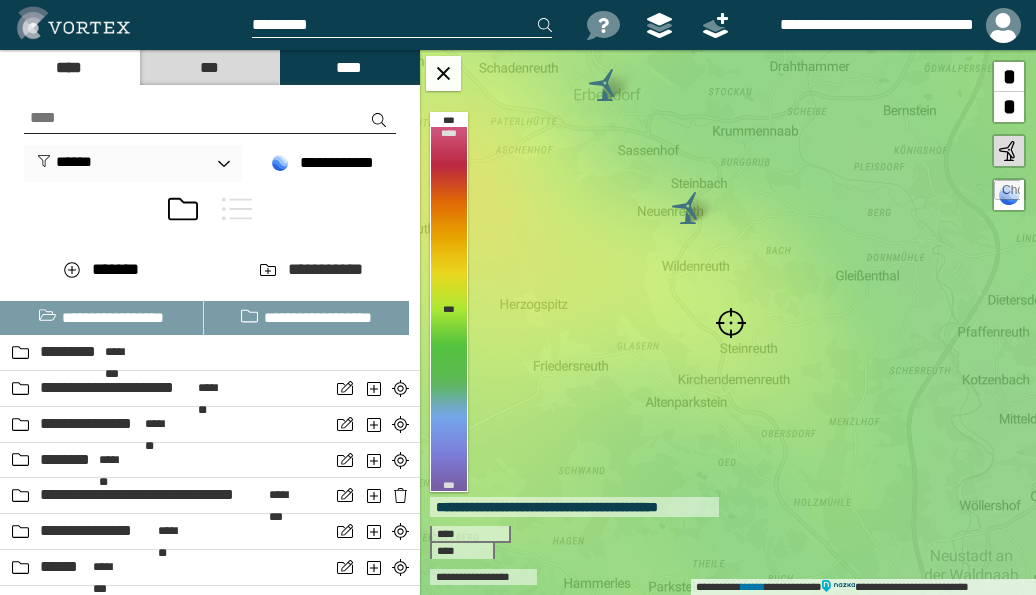click at bounding box center [731, 323] 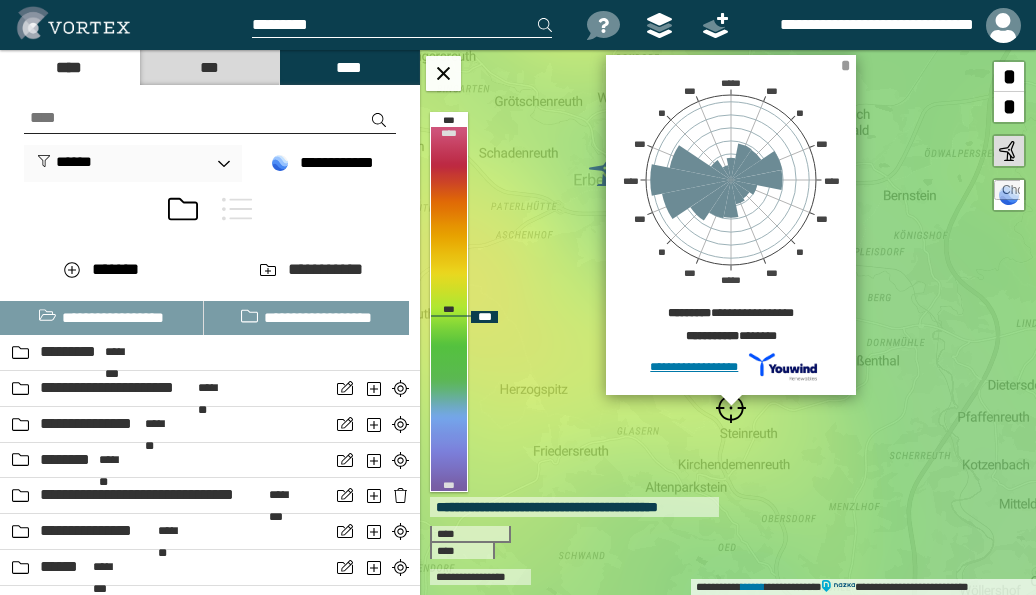 click on "*" at bounding box center [845, 65] 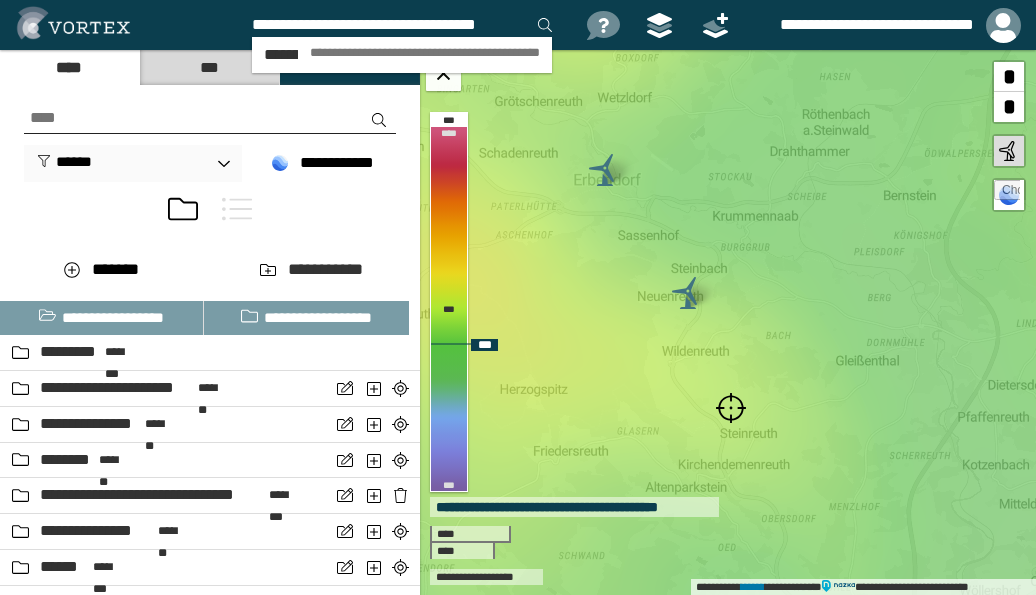 scroll, scrollTop: 0, scrollLeft: 13, axis: horizontal 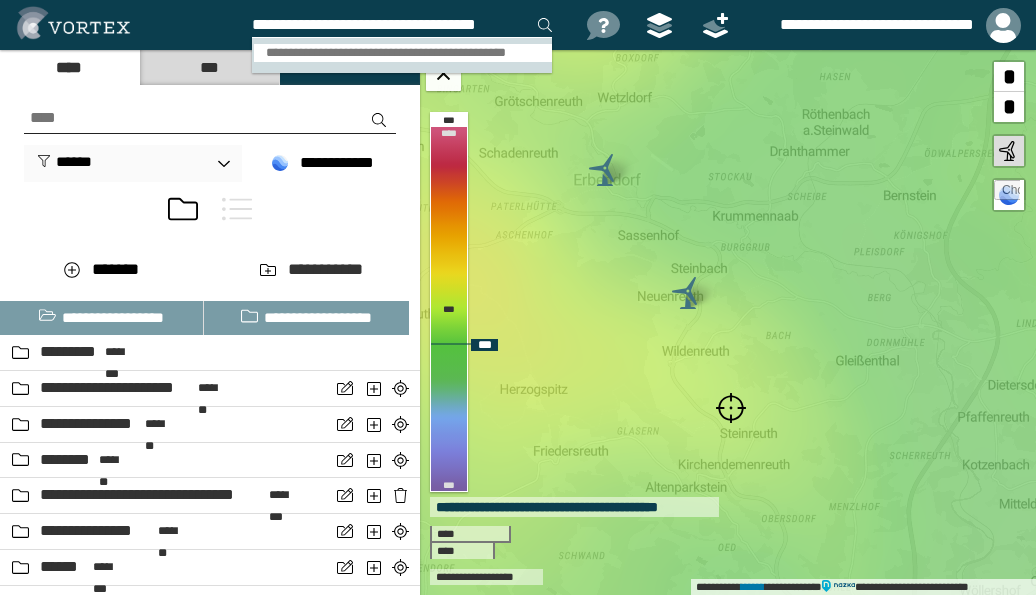 type on "**********" 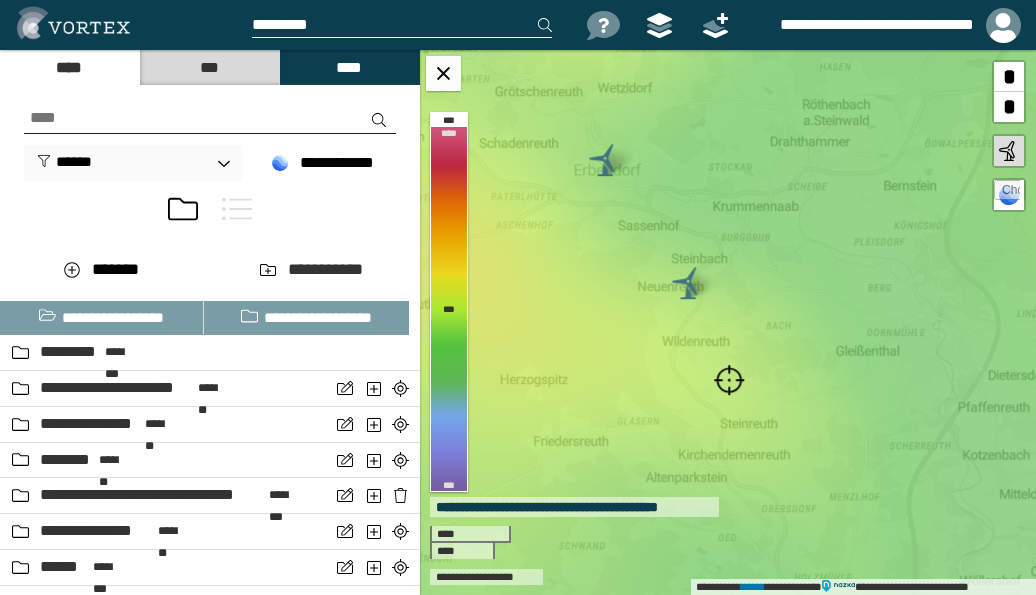scroll, scrollTop: 0, scrollLeft: 0, axis: both 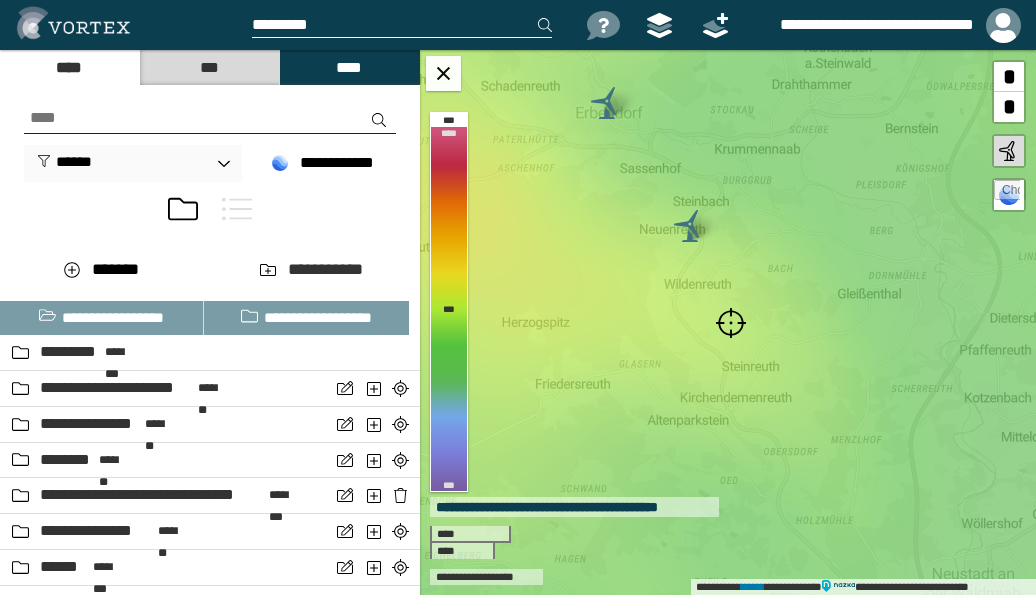 click at bounding box center (731, 323) 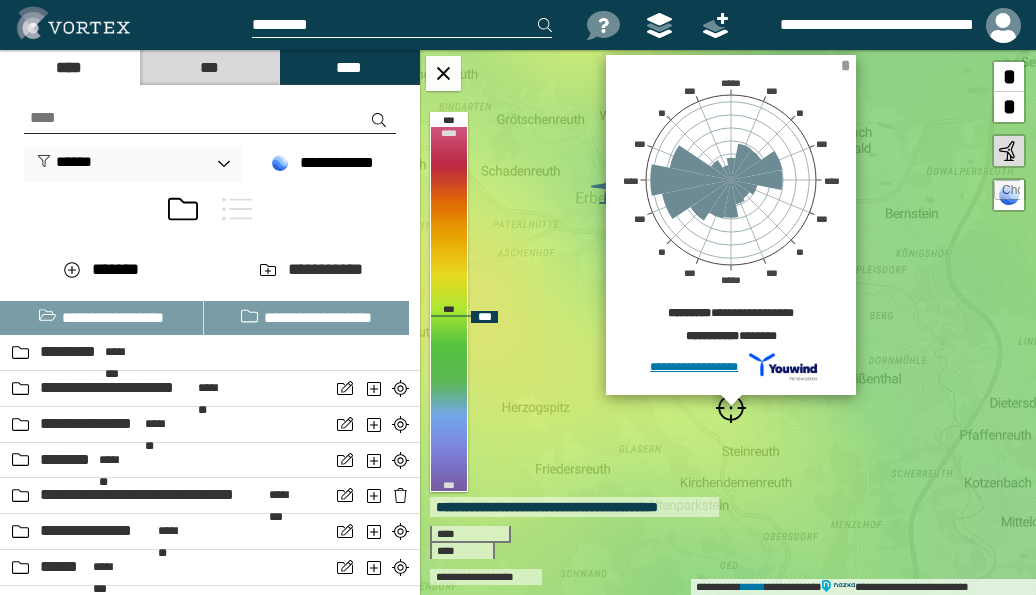click on "*" at bounding box center (845, 65) 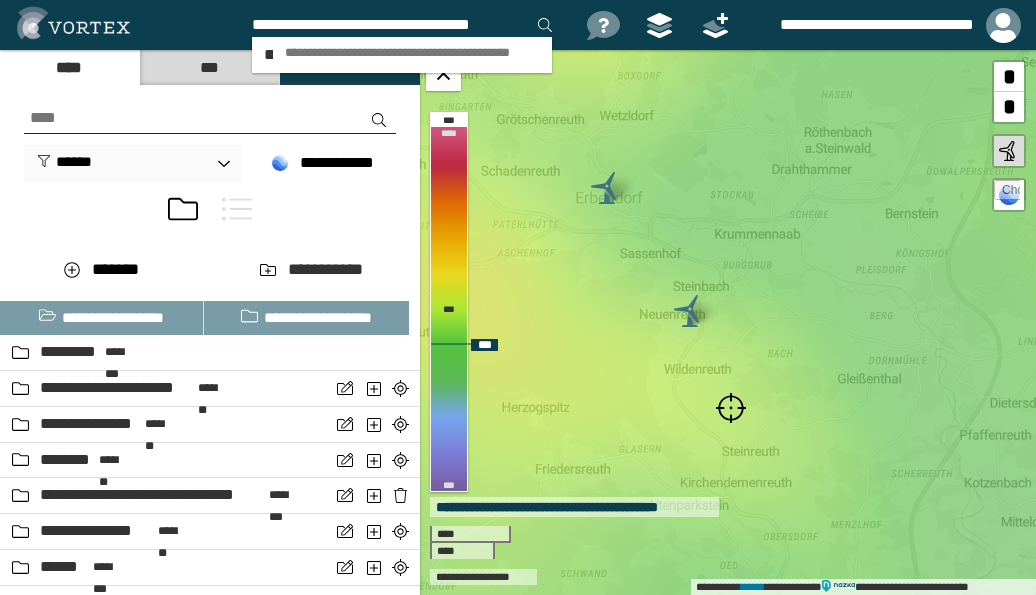 scroll, scrollTop: 0, scrollLeft: 5, axis: horizontal 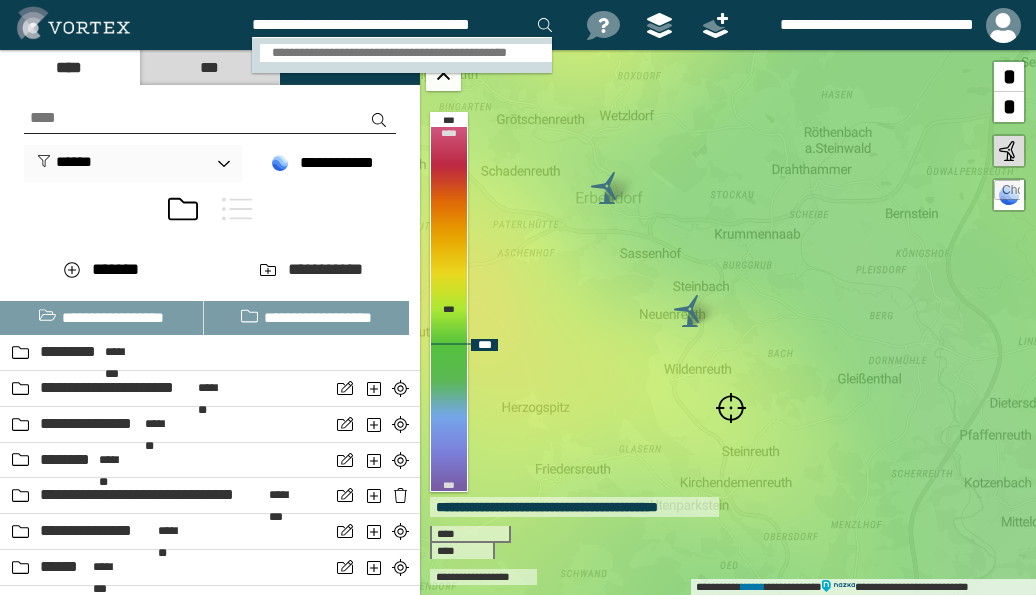 type on "**********" 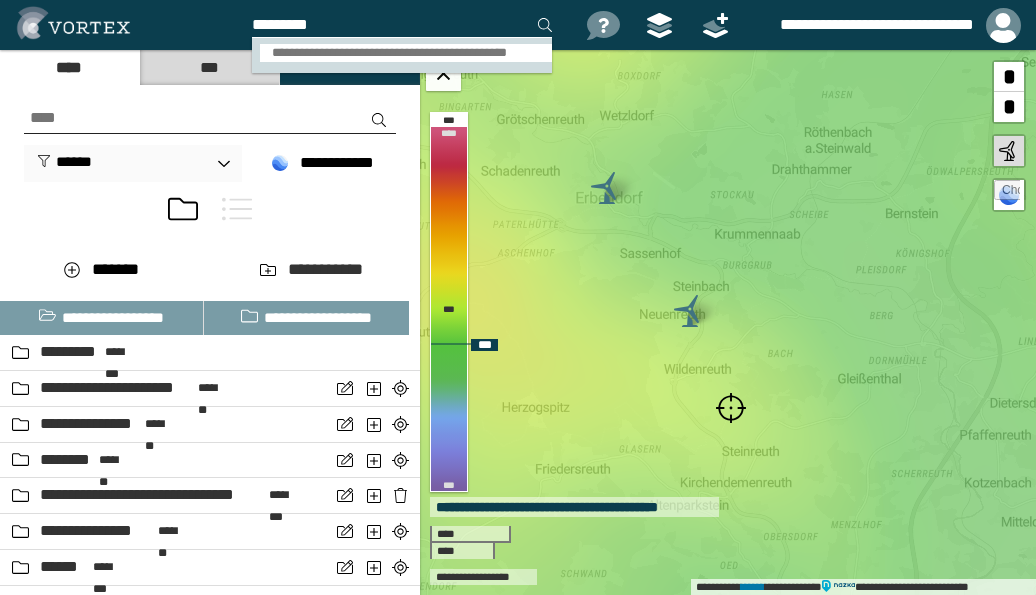 scroll, scrollTop: 0, scrollLeft: 0, axis: both 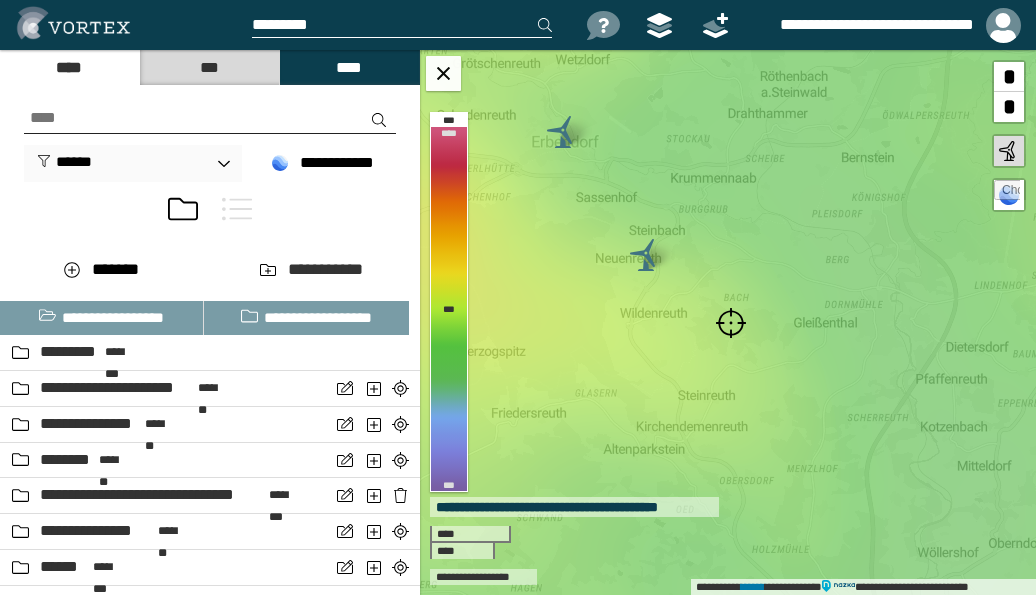click at bounding box center [731, 323] 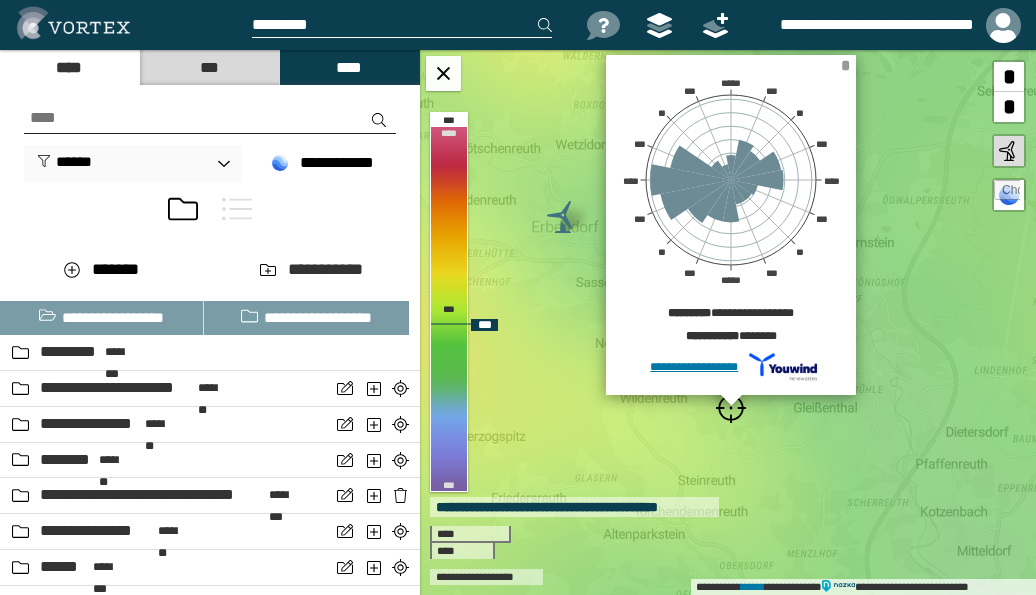 click on "*" at bounding box center [845, 65] 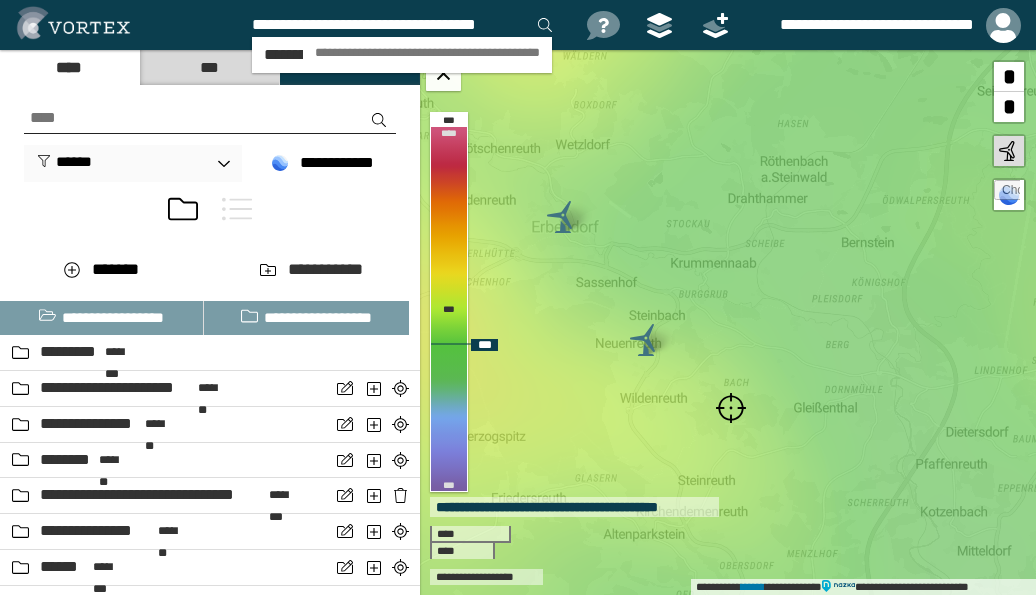 scroll, scrollTop: 0, scrollLeft: 13, axis: horizontal 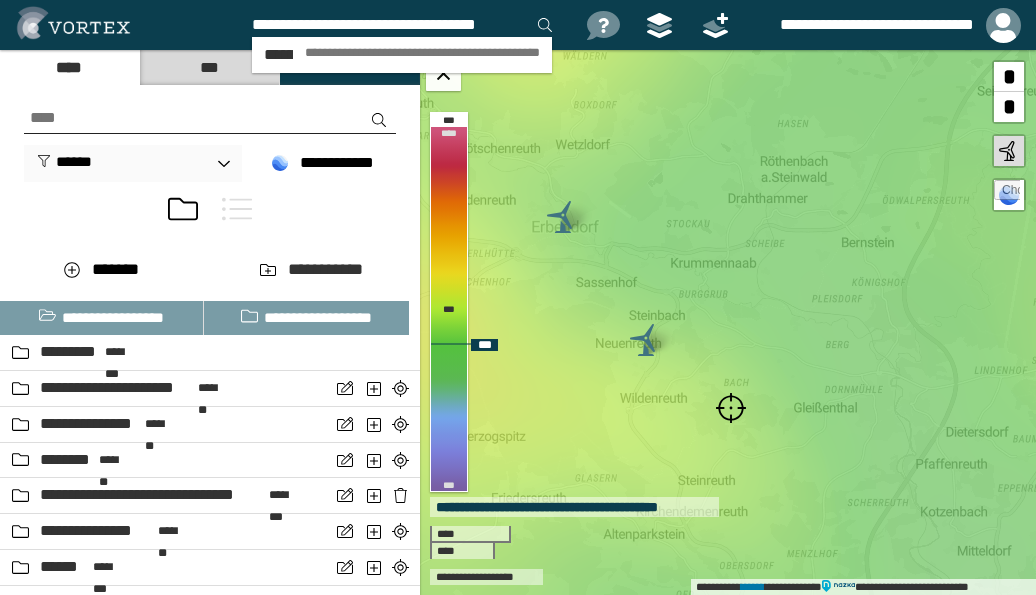 type on "**********" 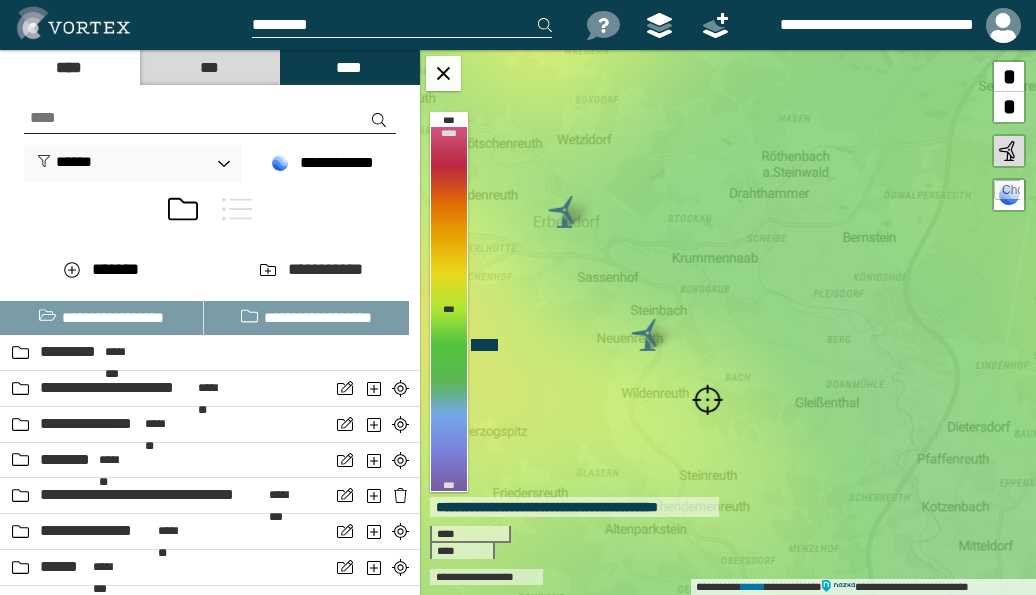 scroll, scrollTop: 0, scrollLeft: 0, axis: both 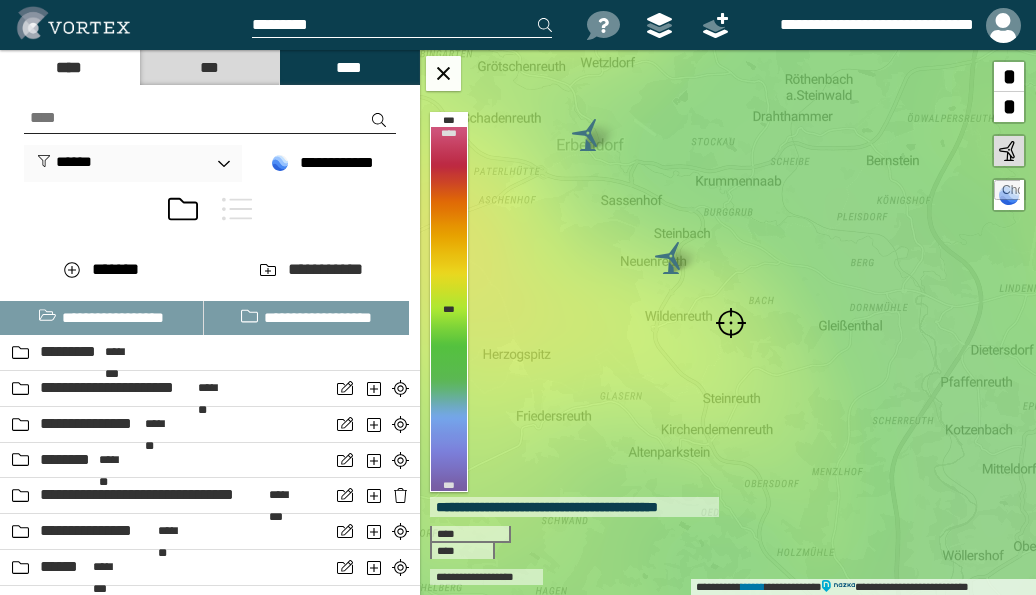 click at bounding box center [731, 323] 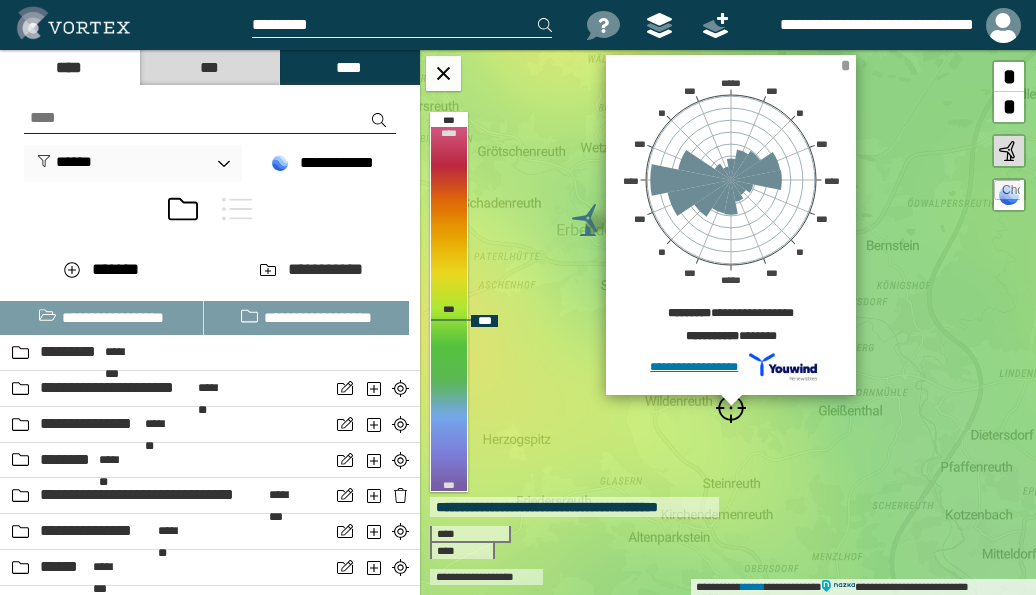 click on "*" at bounding box center (845, 65) 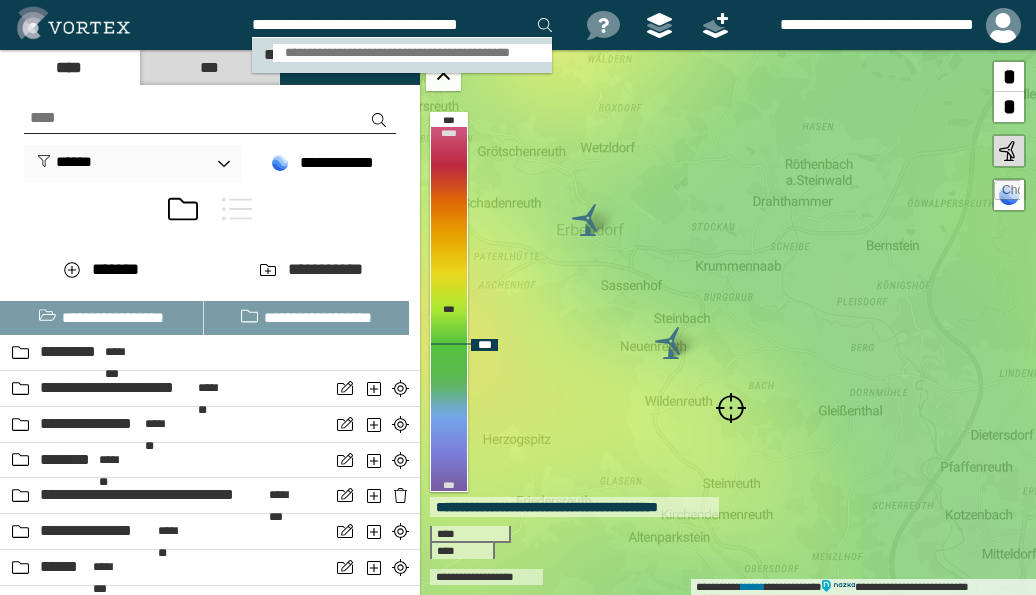 type on "**********" 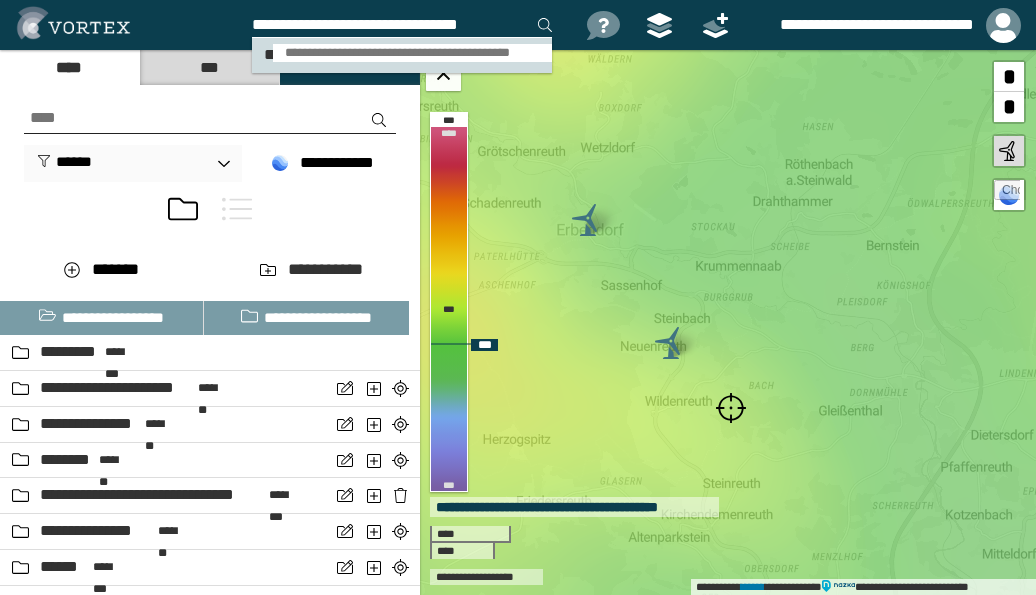 click on "**********" at bounding box center (412, 53) 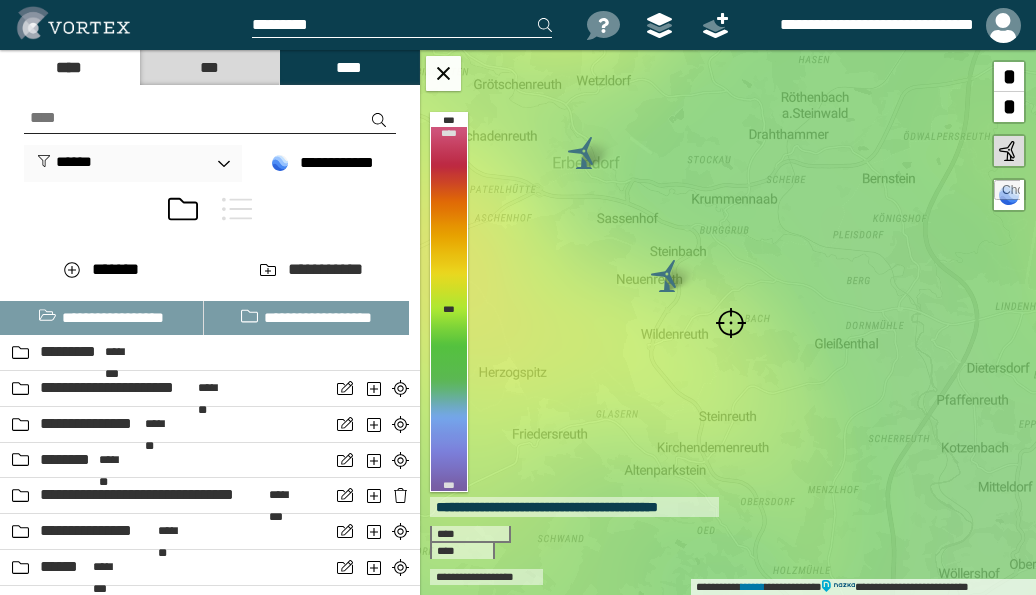 click at bounding box center (731, 323) 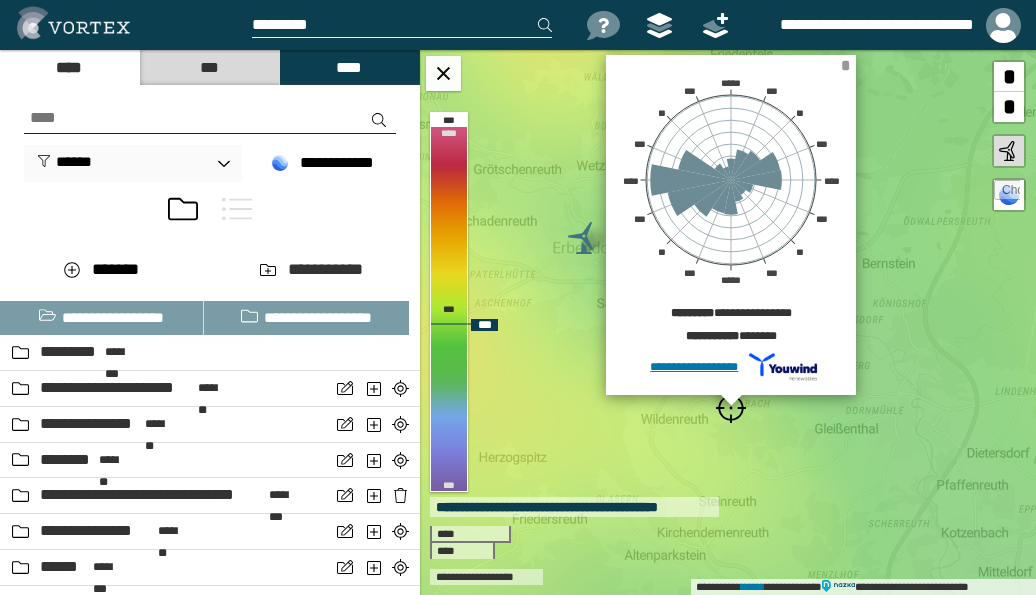 click on "*" at bounding box center [845, 65] 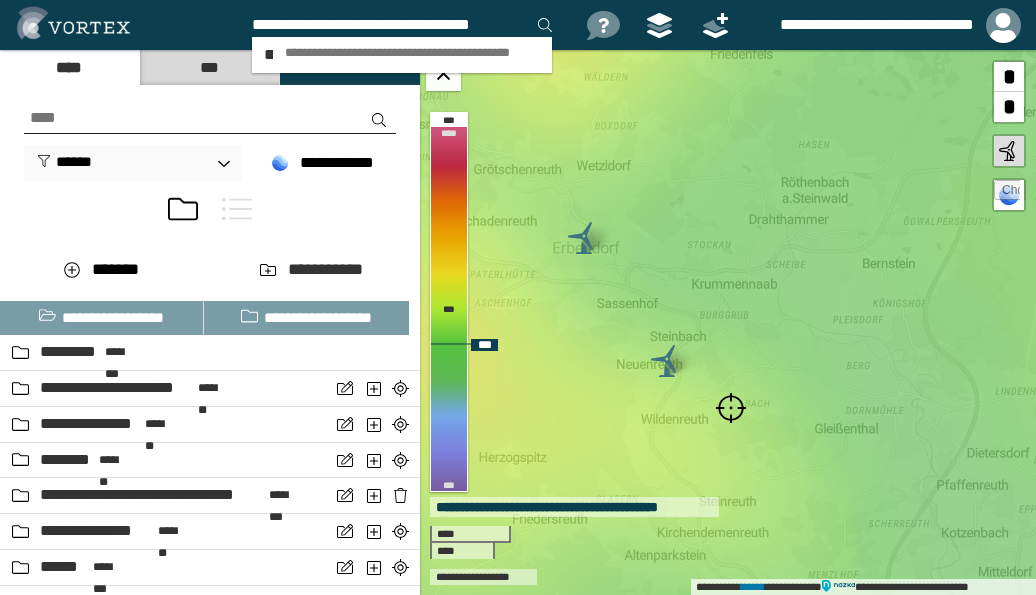 scroll, scrollTop: 0, scrollLeft: 5, axis: horizontal 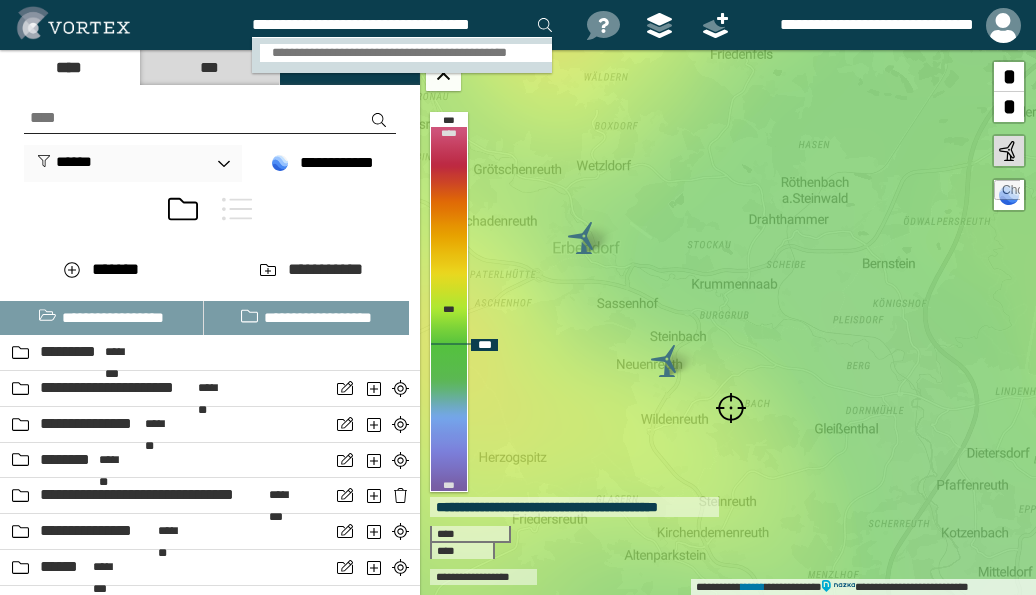 type on "**********" 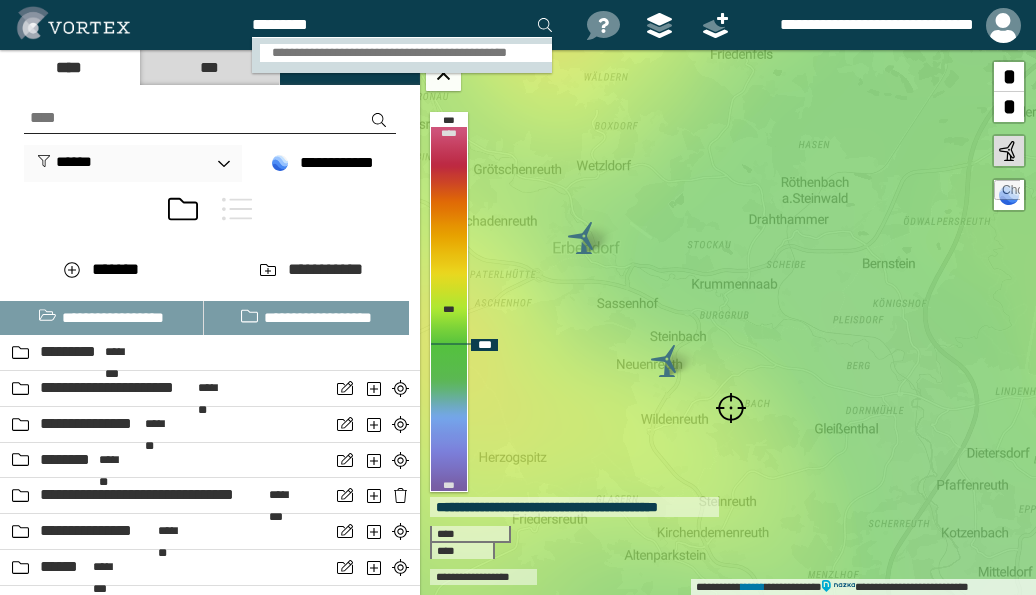 scroll, scrollTop: 0, scrollLeft: 0, axis: both 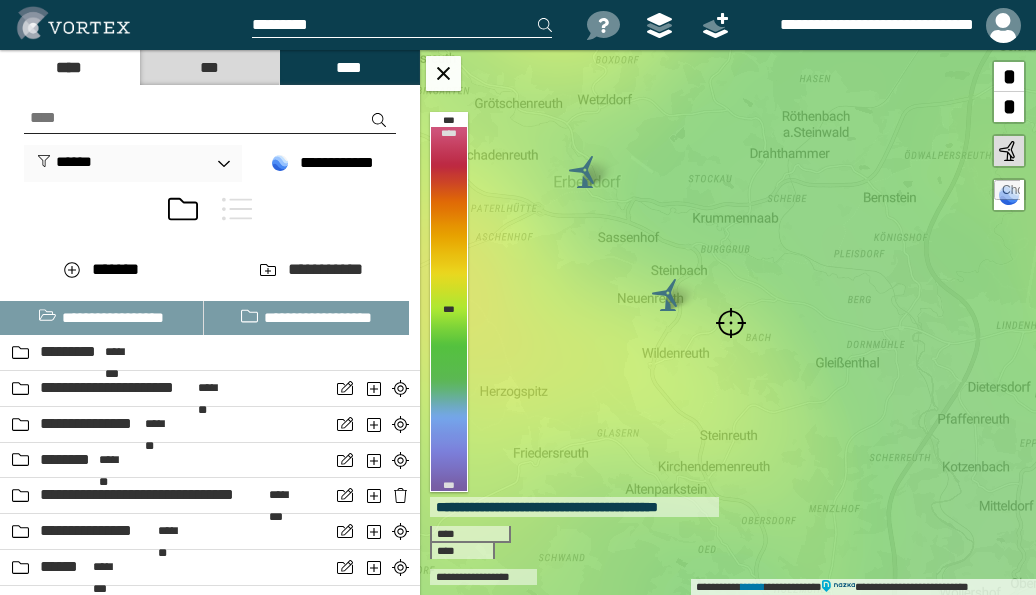 click at bounding box center [731, 323] 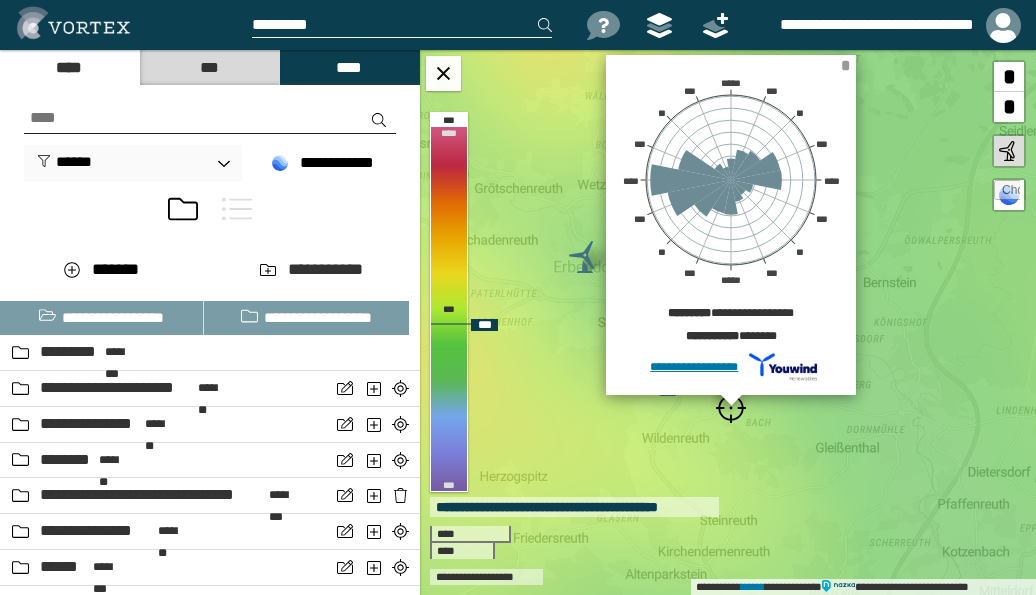 click on "*" at bounding box center (845, 65) 